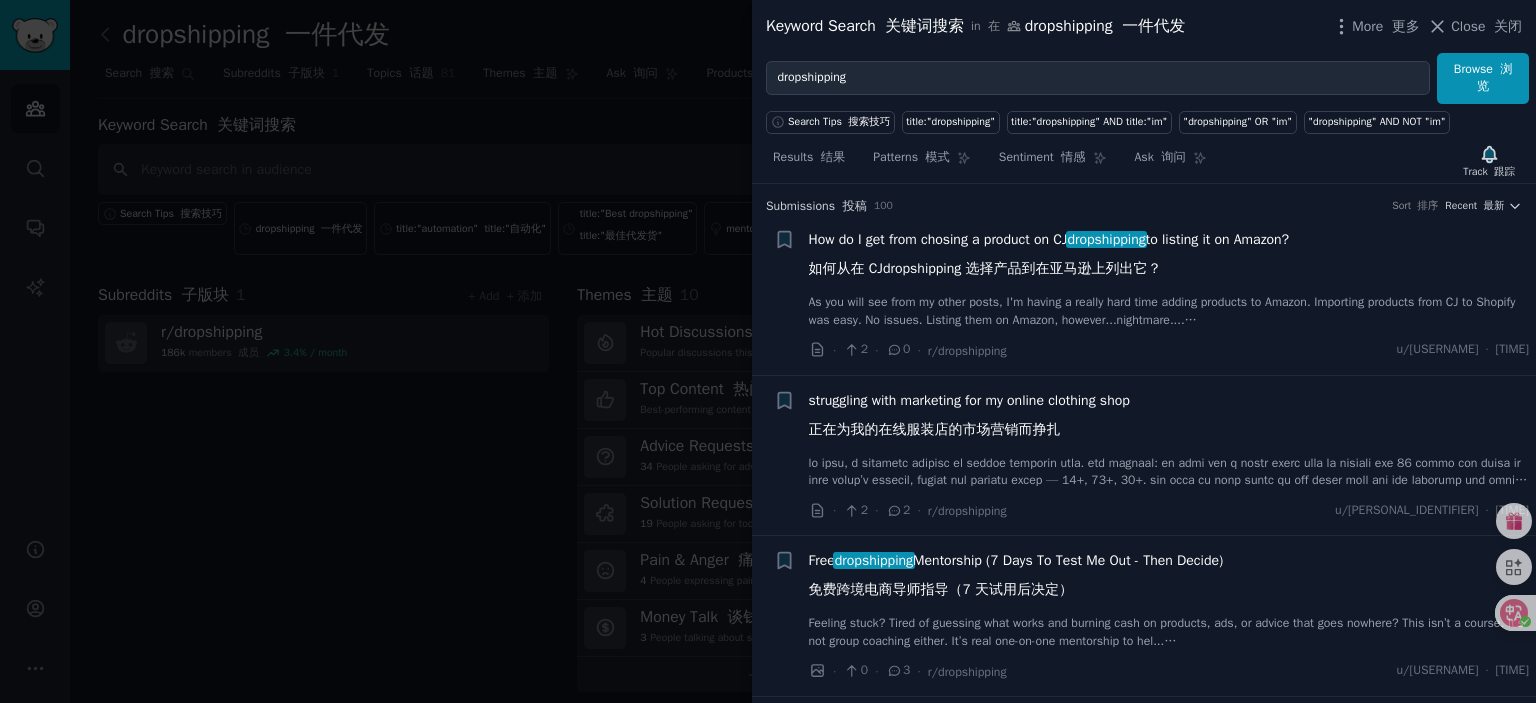 scroll, scrollTop: 0, scrollLeft: 0, axis: both 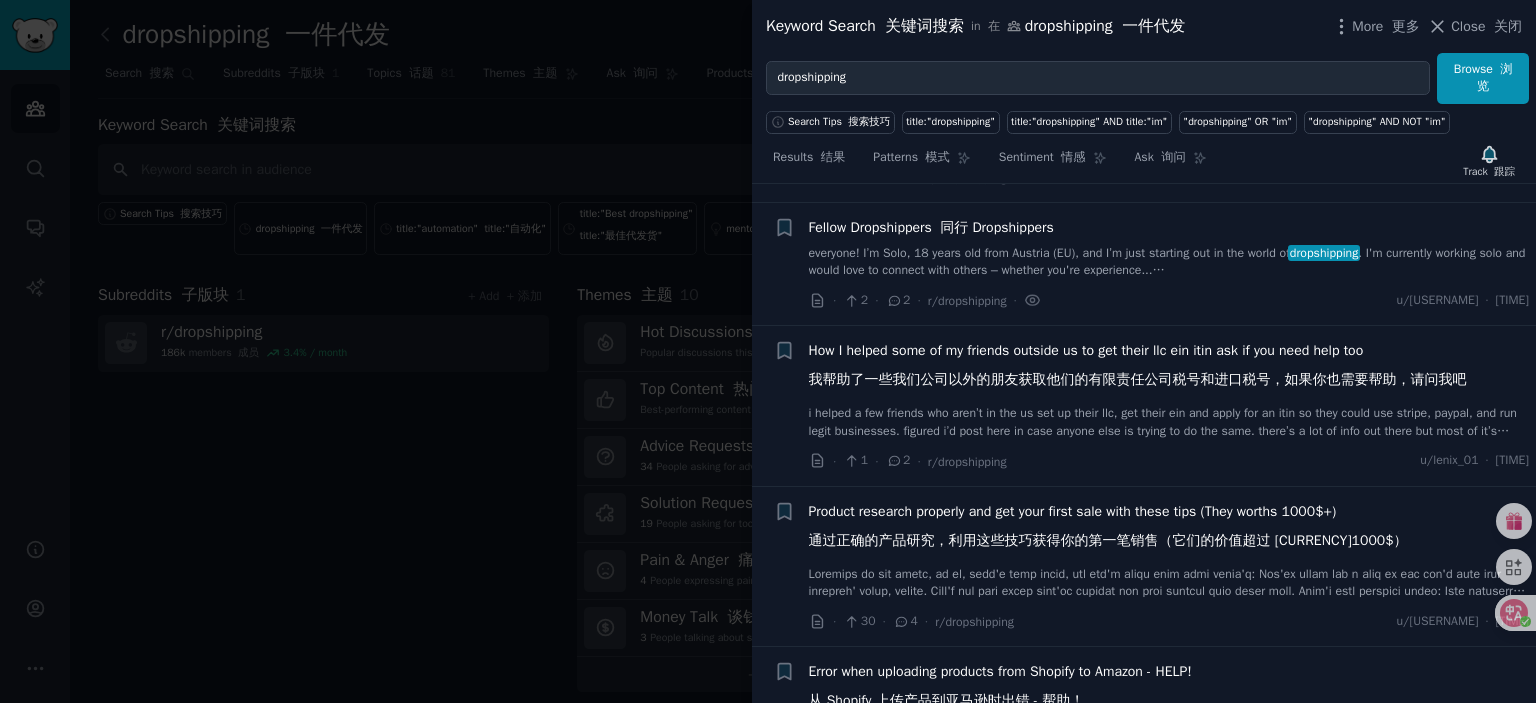 click on "How I helped some of my friends outside us to get their llc ein itin ask if you need help too 我帮助了一些我们公司以外的朋友获取他们的有限责任公司税号和进口税号，如果你也需要帮助，请问我吧" at bounding box center (1138, 369) 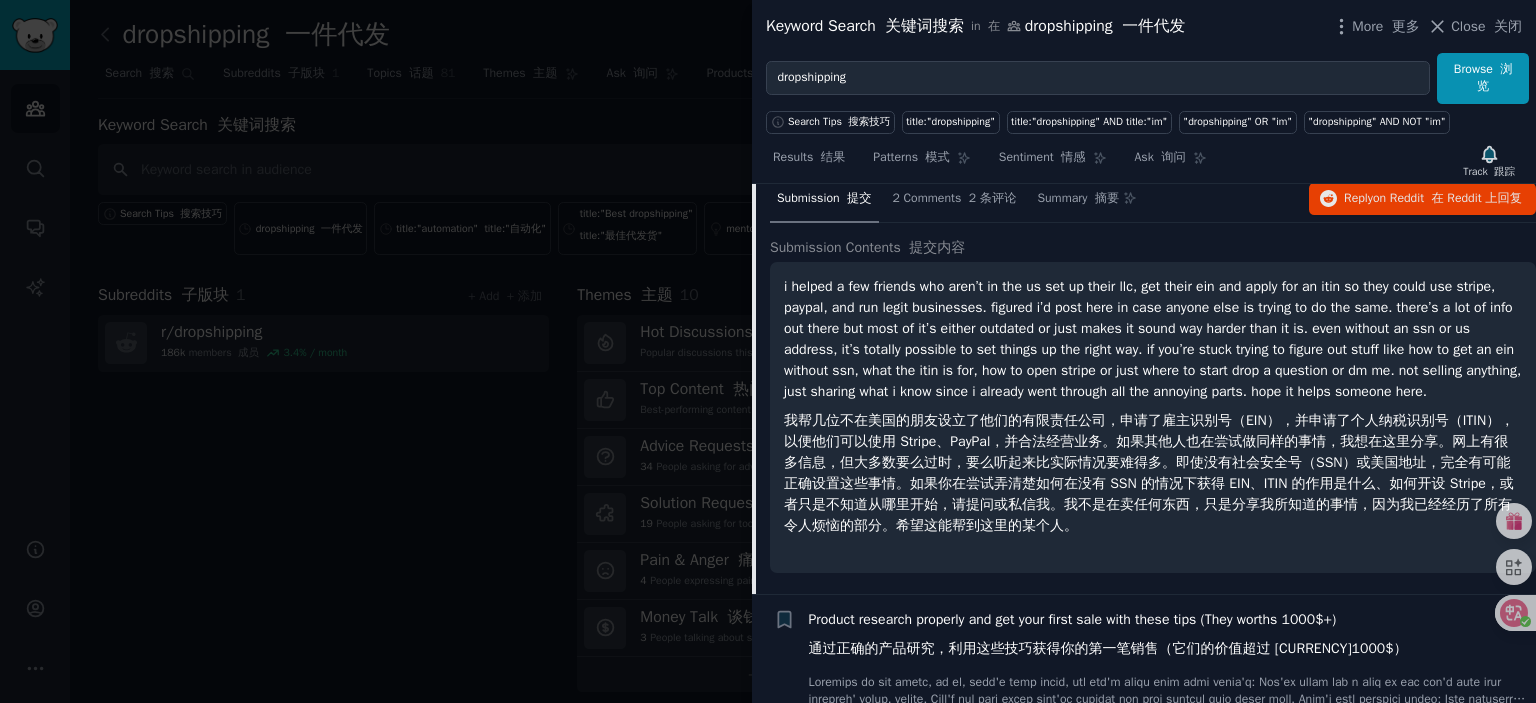 scroll, scrollTop: 2855, scrollLeft: 0, axis: vertical 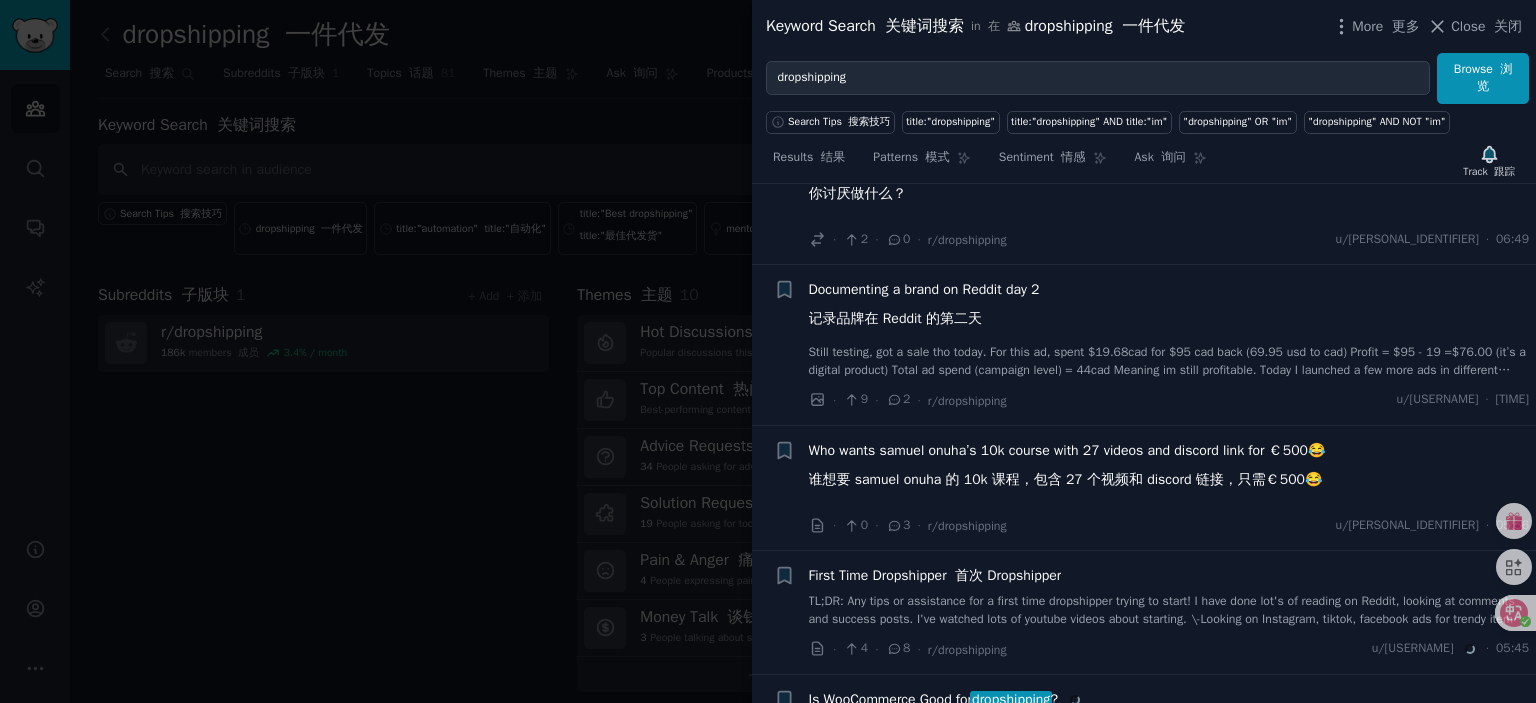click on "Documenting a brand on Reddit day 2 记录品牌在 Reddit 的第二天" at bounding box center (924, 308) 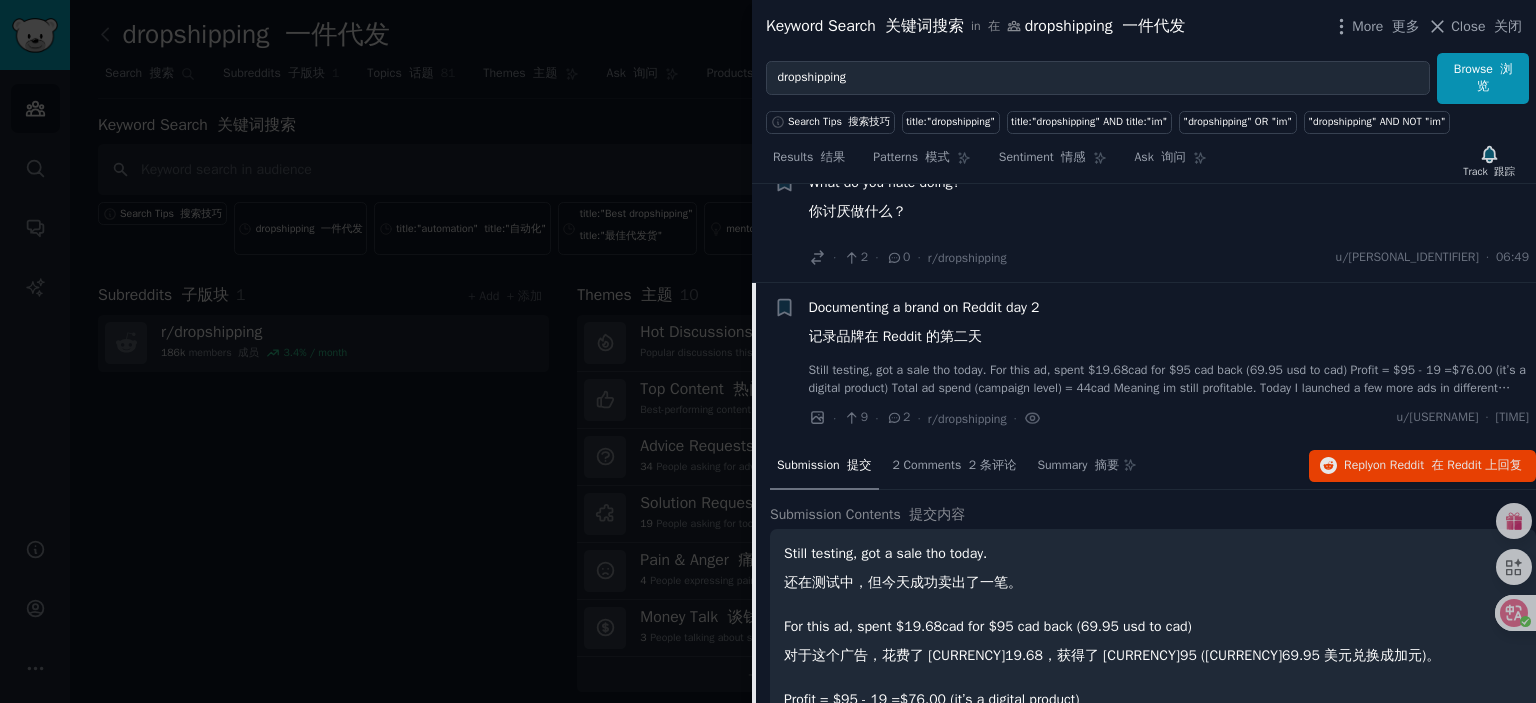scroll, scrollTop: 3481, scrollLeft: 0, axis: vertical 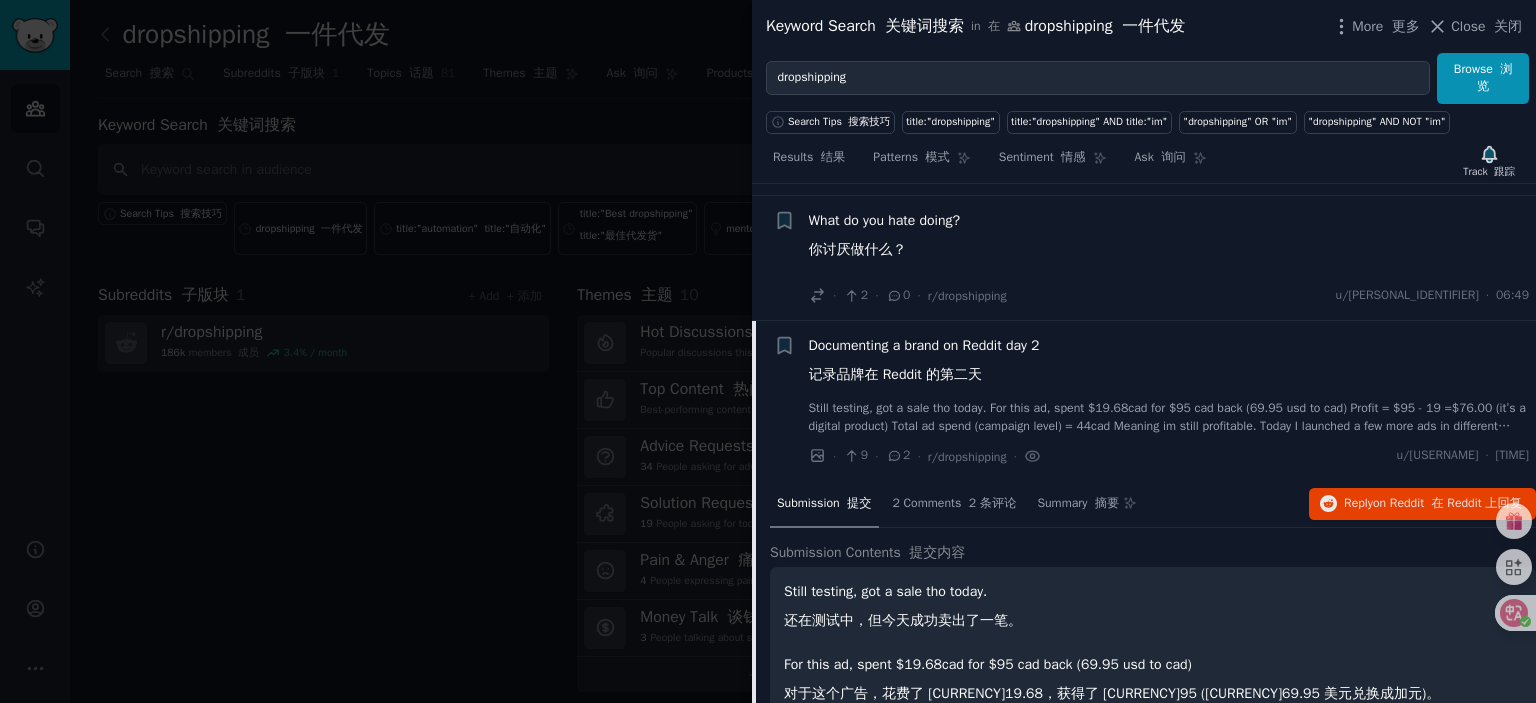 click on "Documenting a brand on Reddit day 2 记录品牌在 Reddit 的第二天" at bounding box center [924, 364] 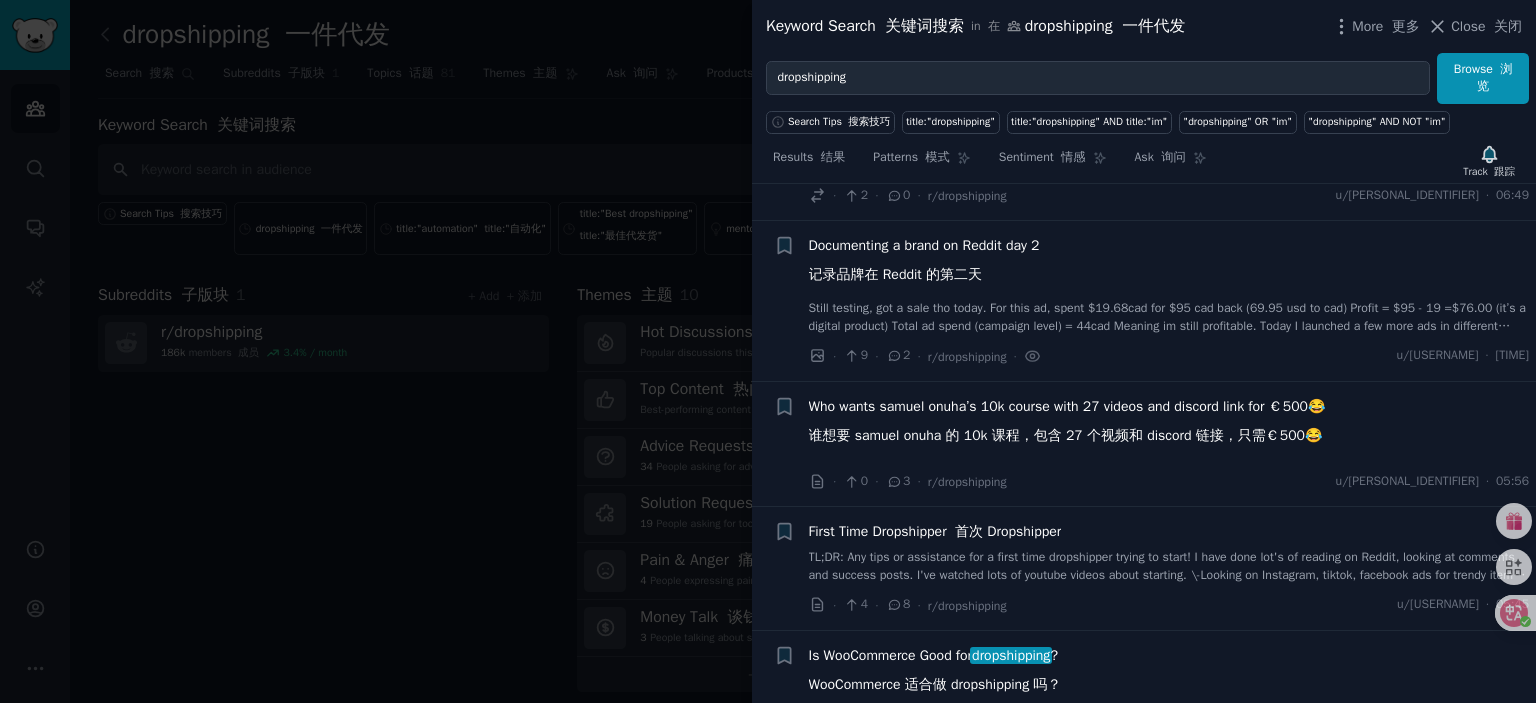 scroll, scrollTop: 3681, scrollLeft: 0, axis: vertical 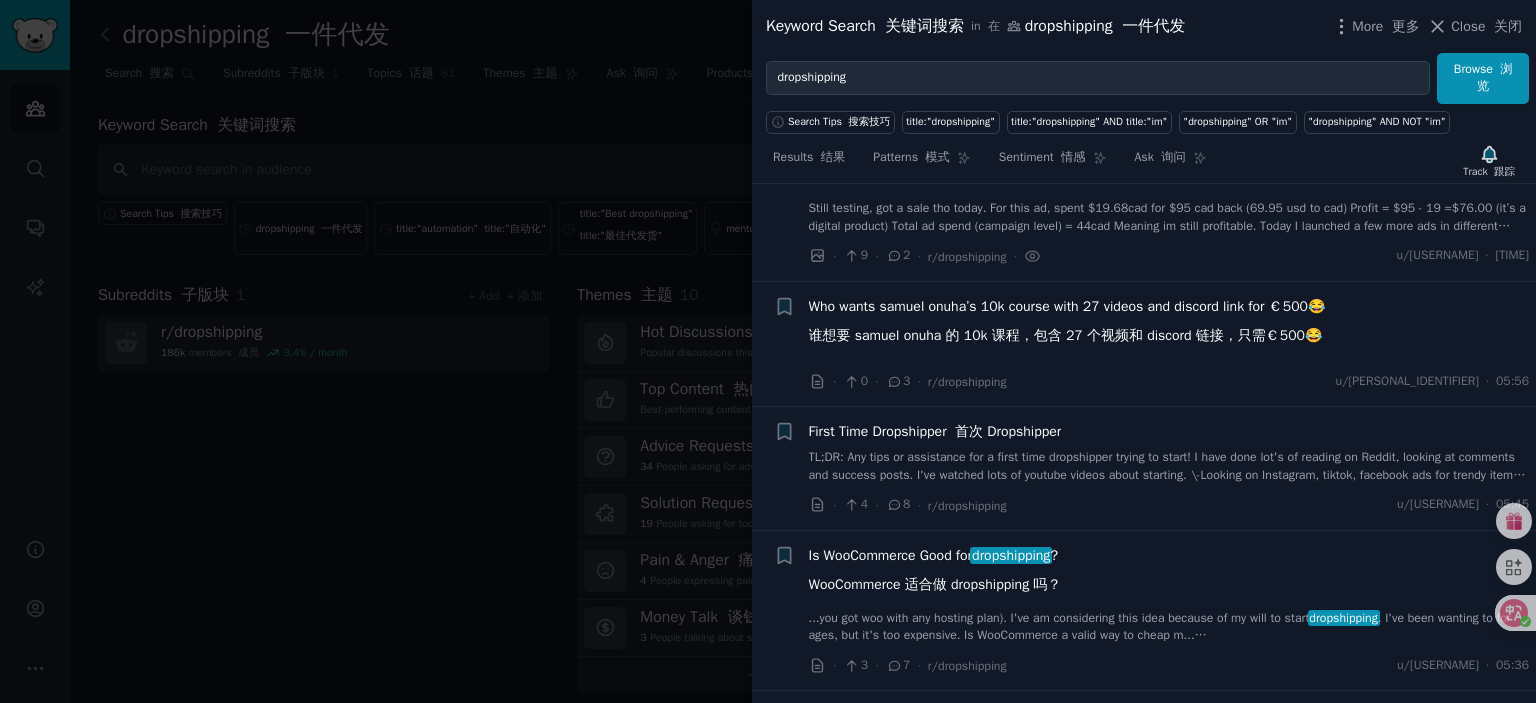 click on "First Time Dropshipper    首次 Dropshipper" at bounding box center [935, 431] 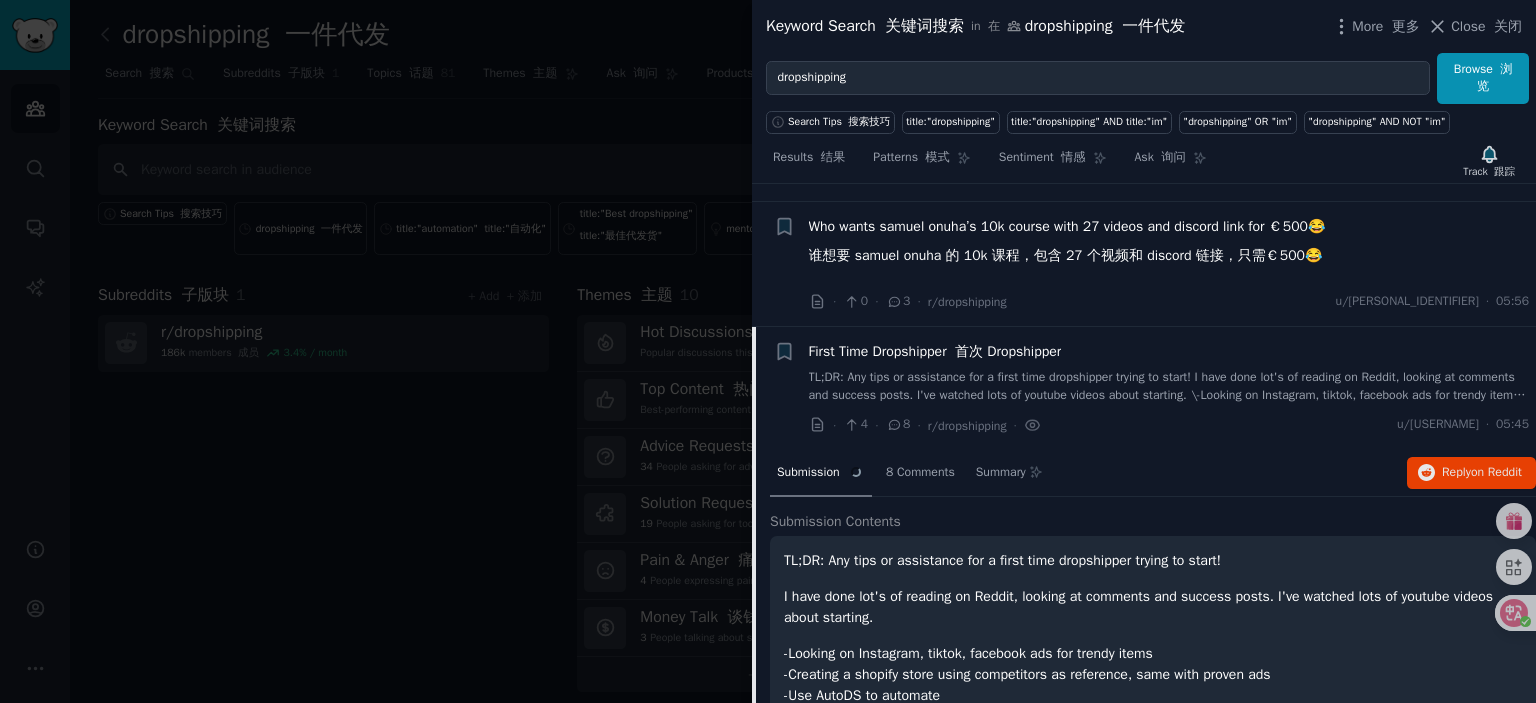 scroll, scrollTop: 3867, scrollLeft: 0, axis: vertical 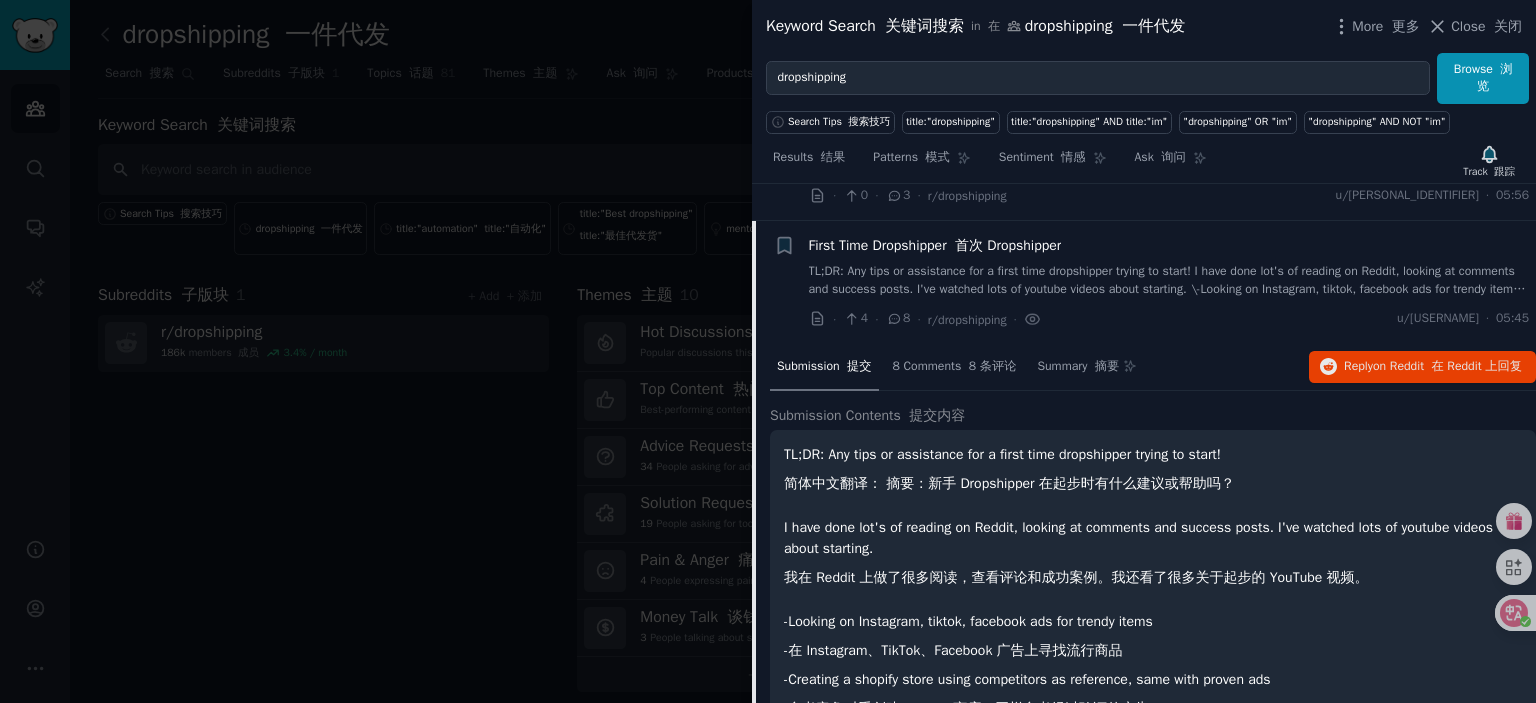 click on "First Time Dropshipper    首次 Dropshipper" at bounding box center [935, 245] 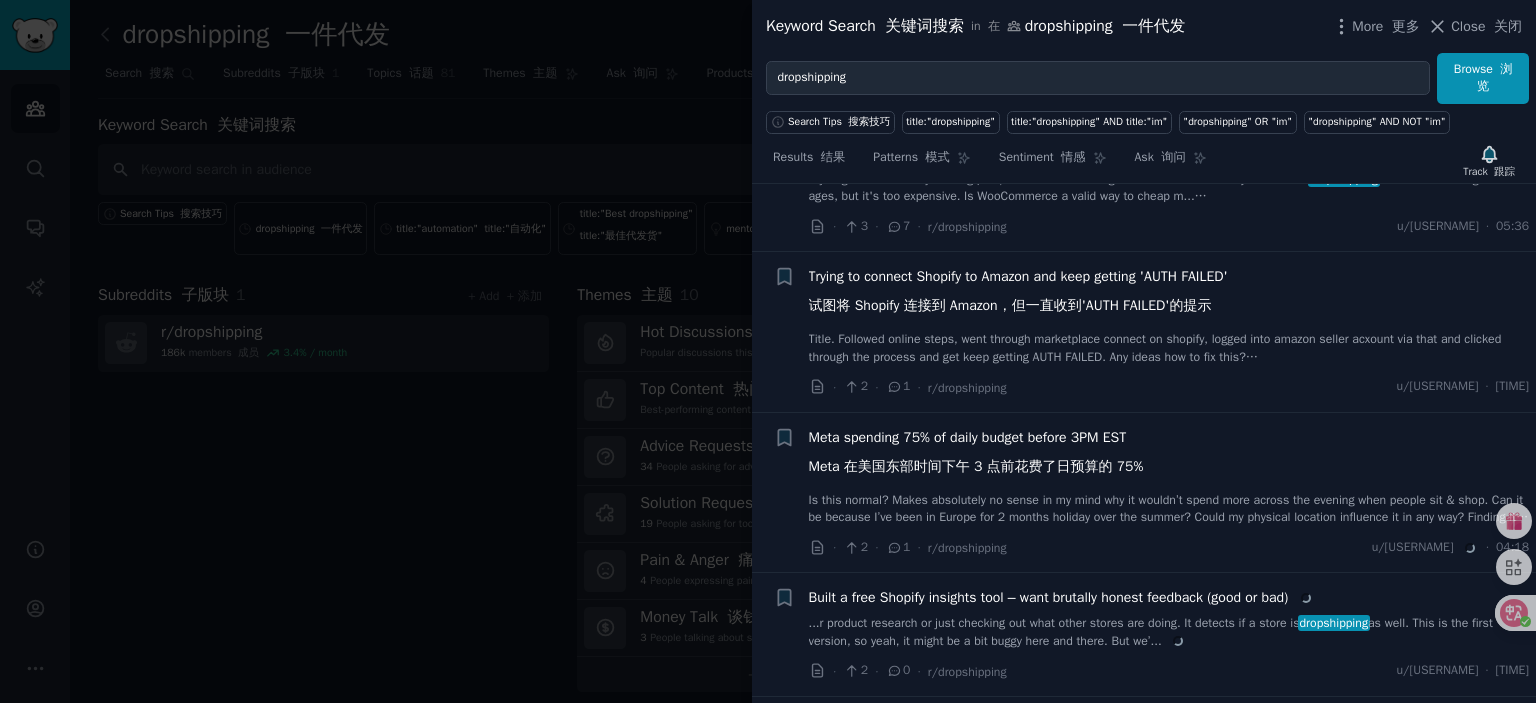 scroll, scrollTop: 4267, scrollLeft: 0, axis: vertical 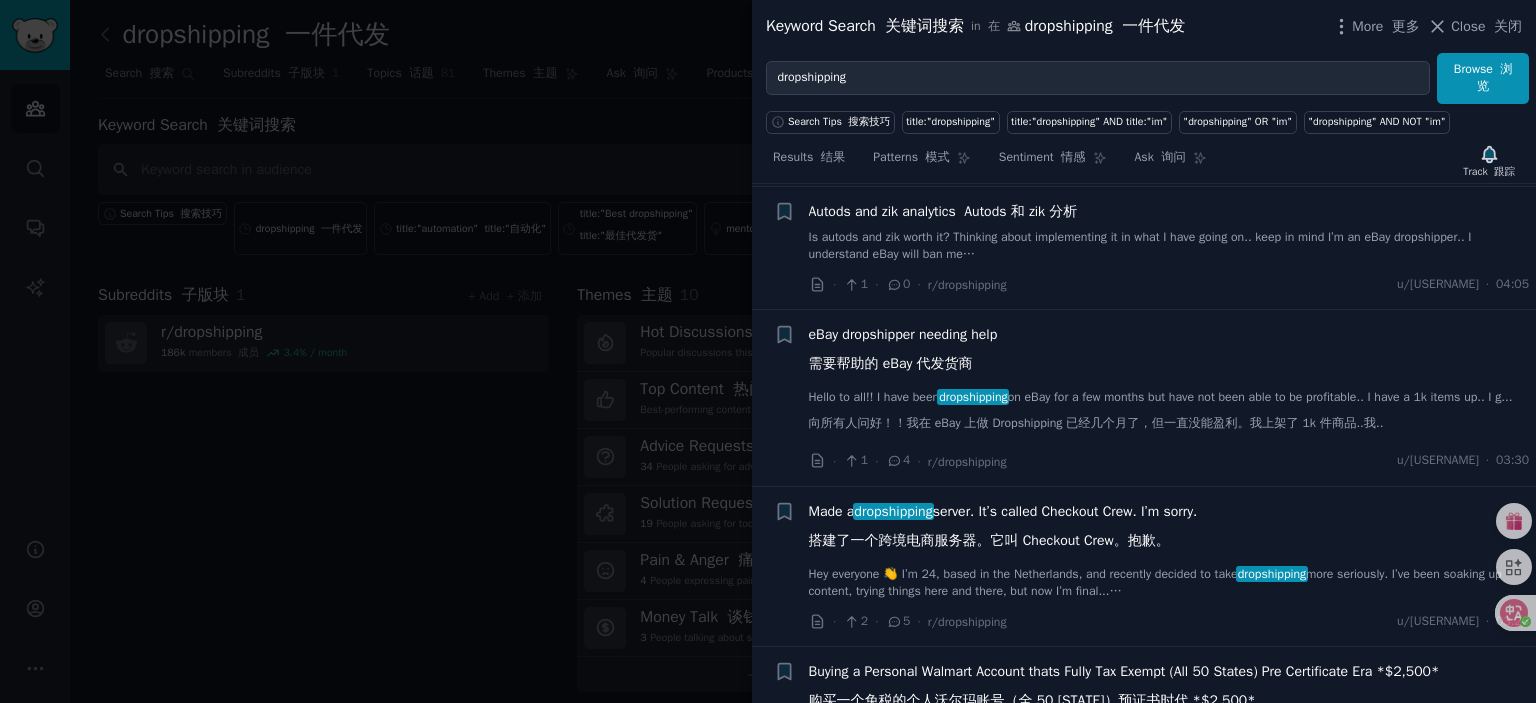 click on "eBay dropshipper needing help 需要帮助的 eBay 代发货商" at bounding box center (903, 353) 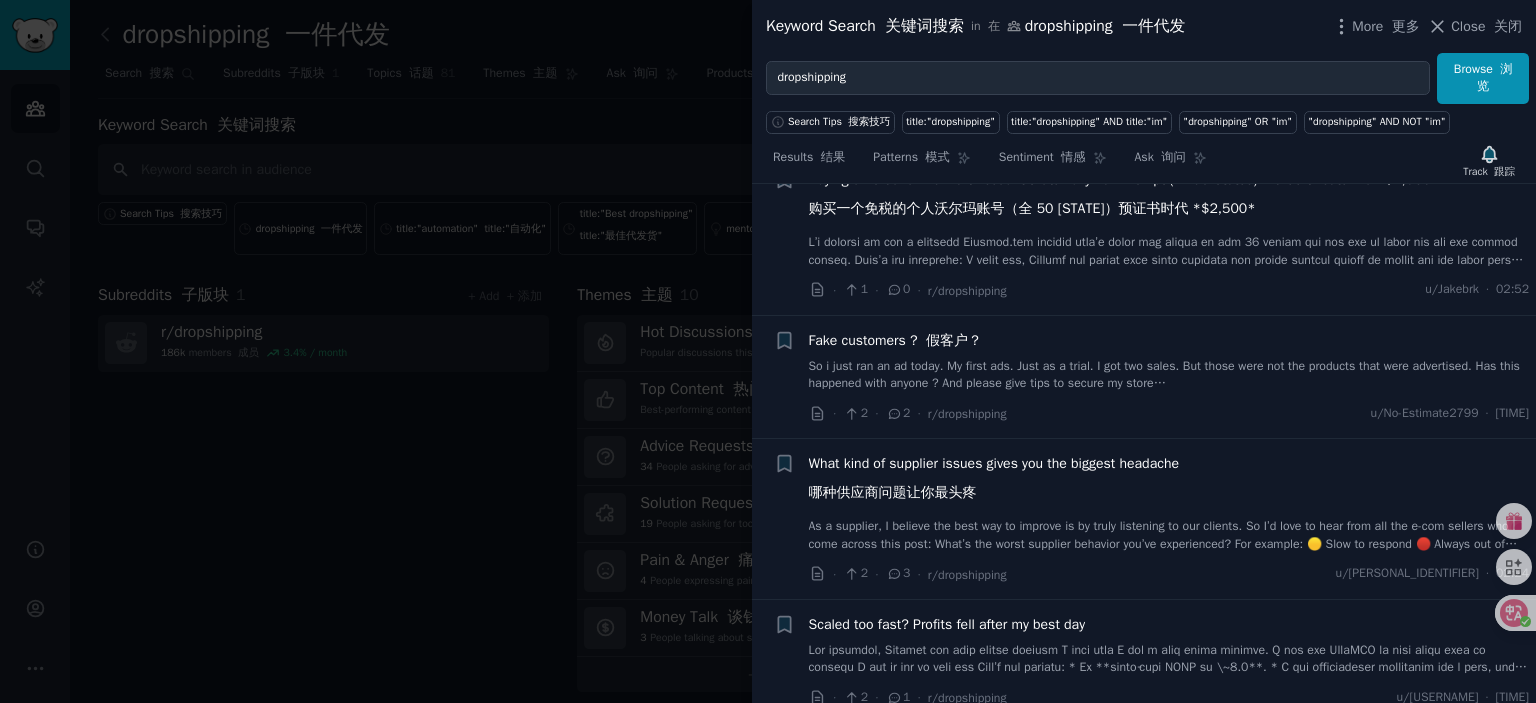 scroll, scrollTop: 5555, scrollLeft: 0, axis: vertical 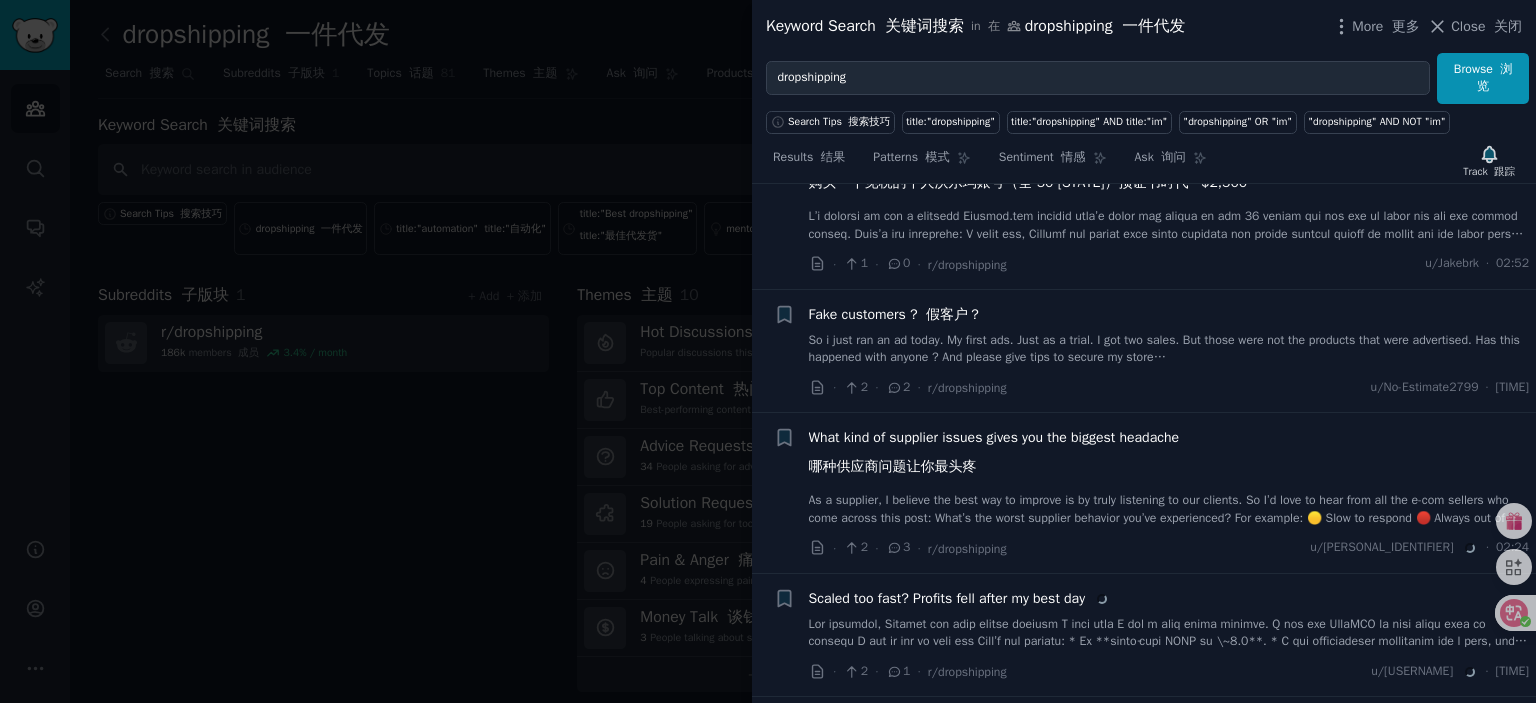 click on "What kind of supplier issues gives you the biggest headache 哪种供应商问题让你最头疼" at bounding box center [994, 456] 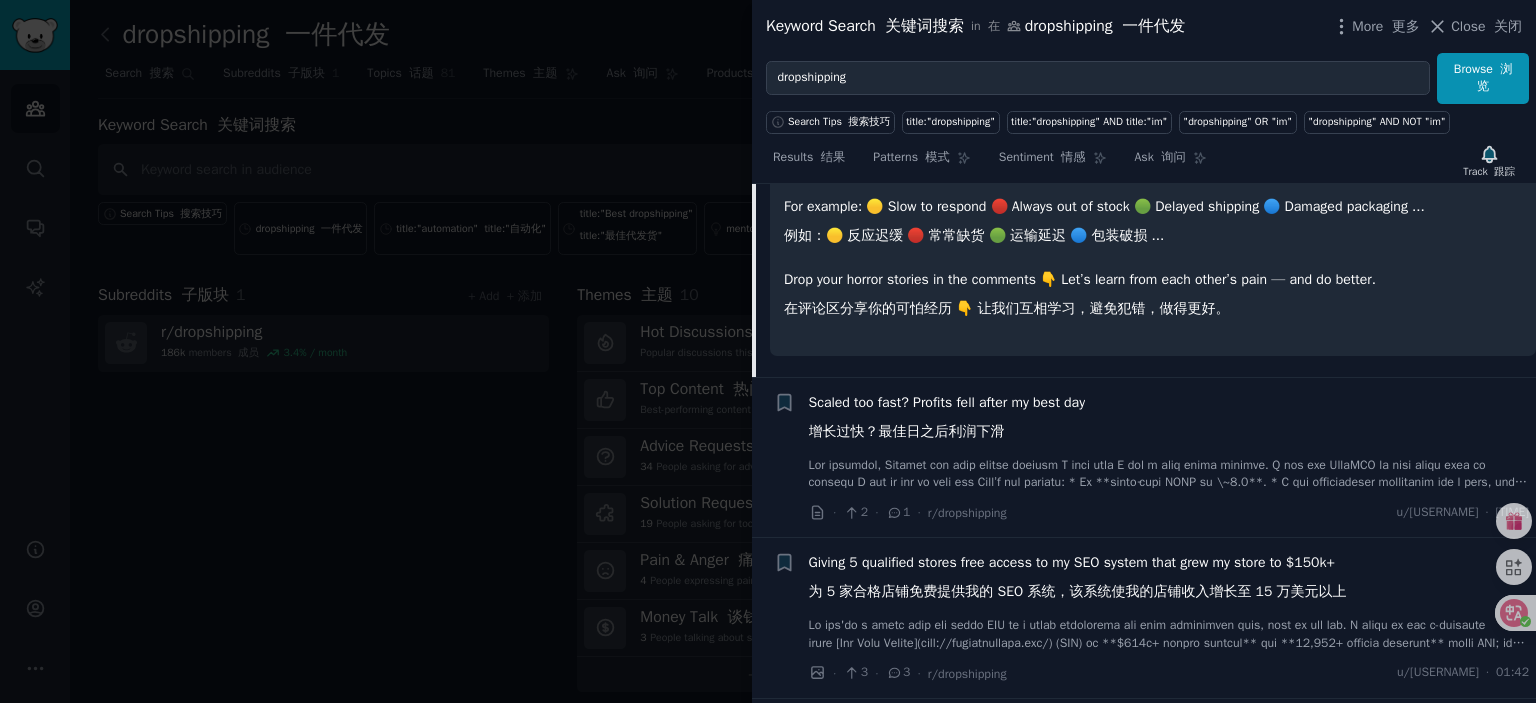 scroll, scrollTop: 5859, scrollLeft: 0, axis: vertical 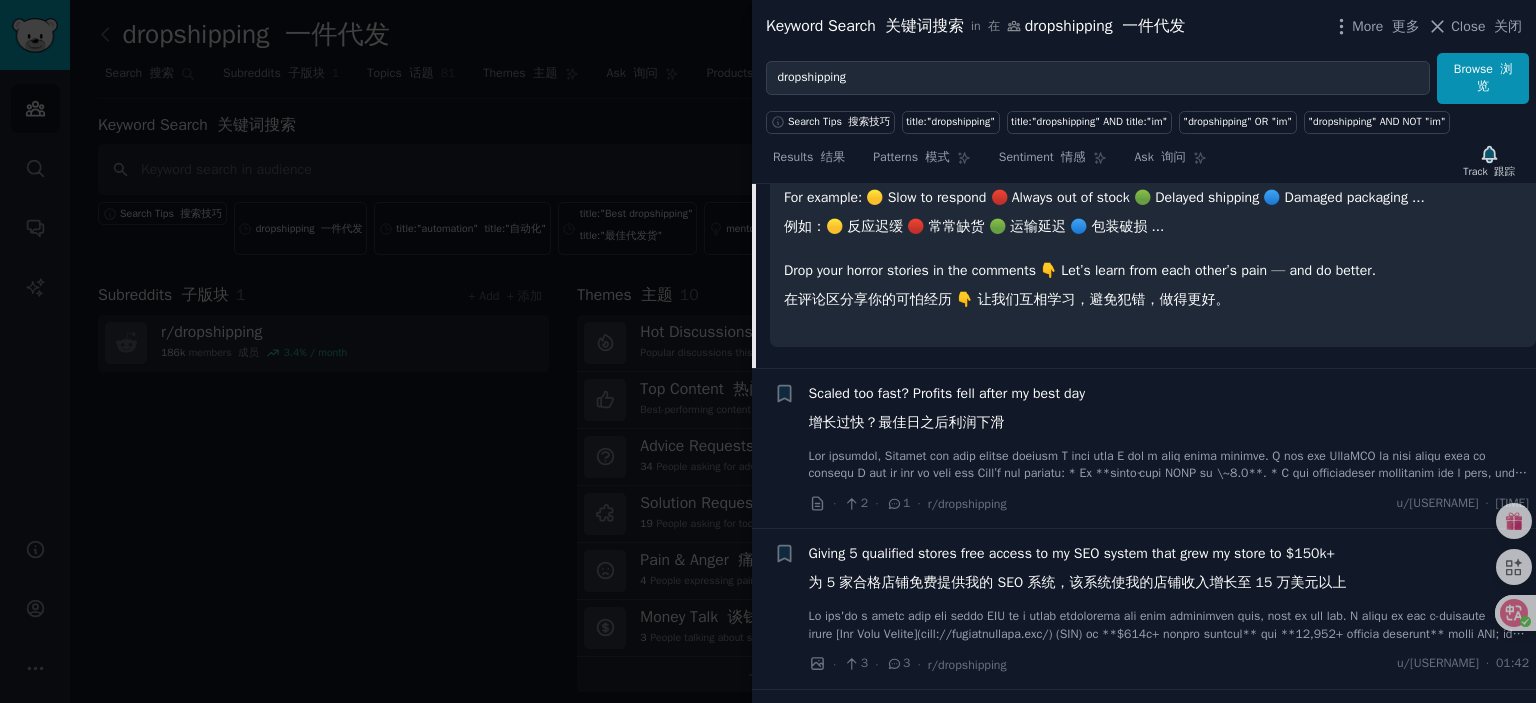 click on "Scaled too fast? Profits fell after my best day 增长过快？最佳日之后利润下滑" at bounding box center [947, 412] 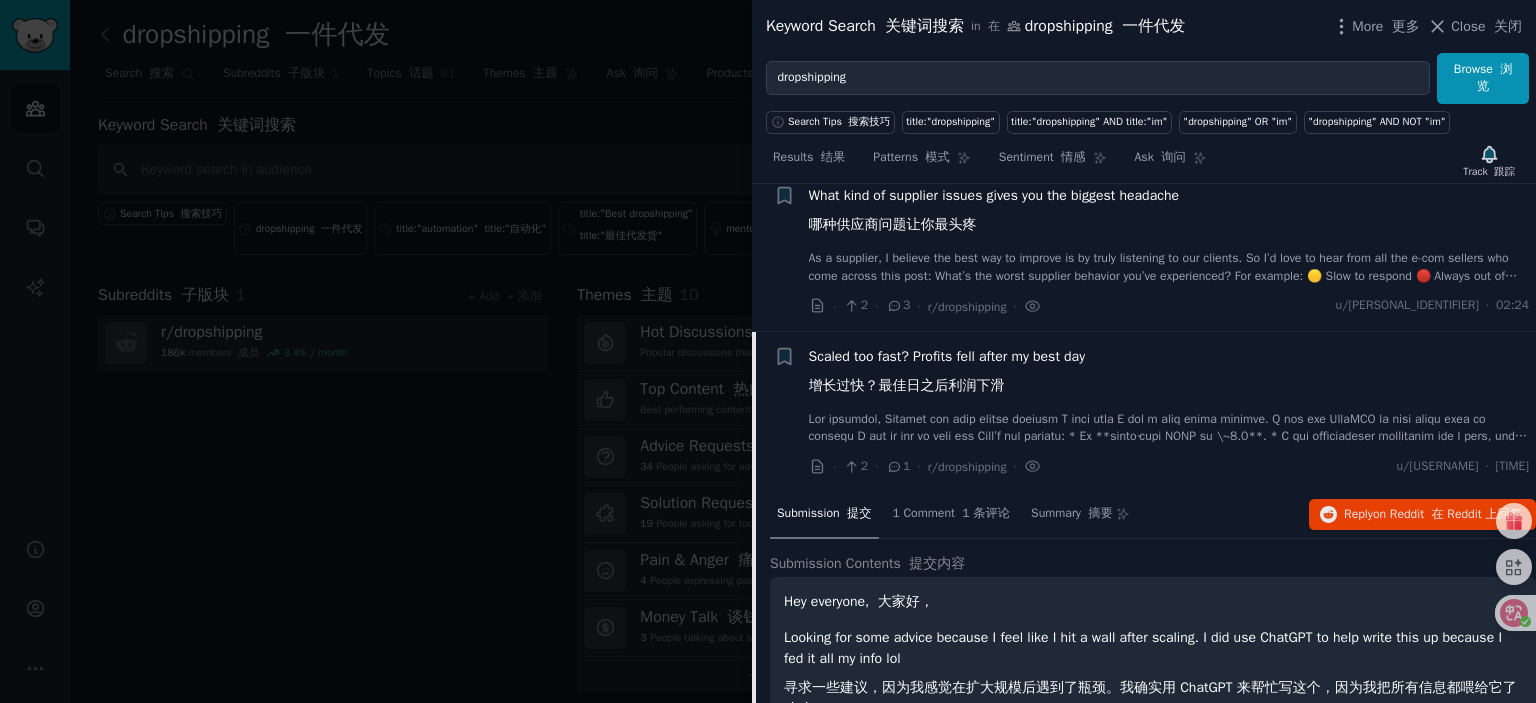 scroll, scrollTop: 5420, scrollLeft: 0, axis: vertical 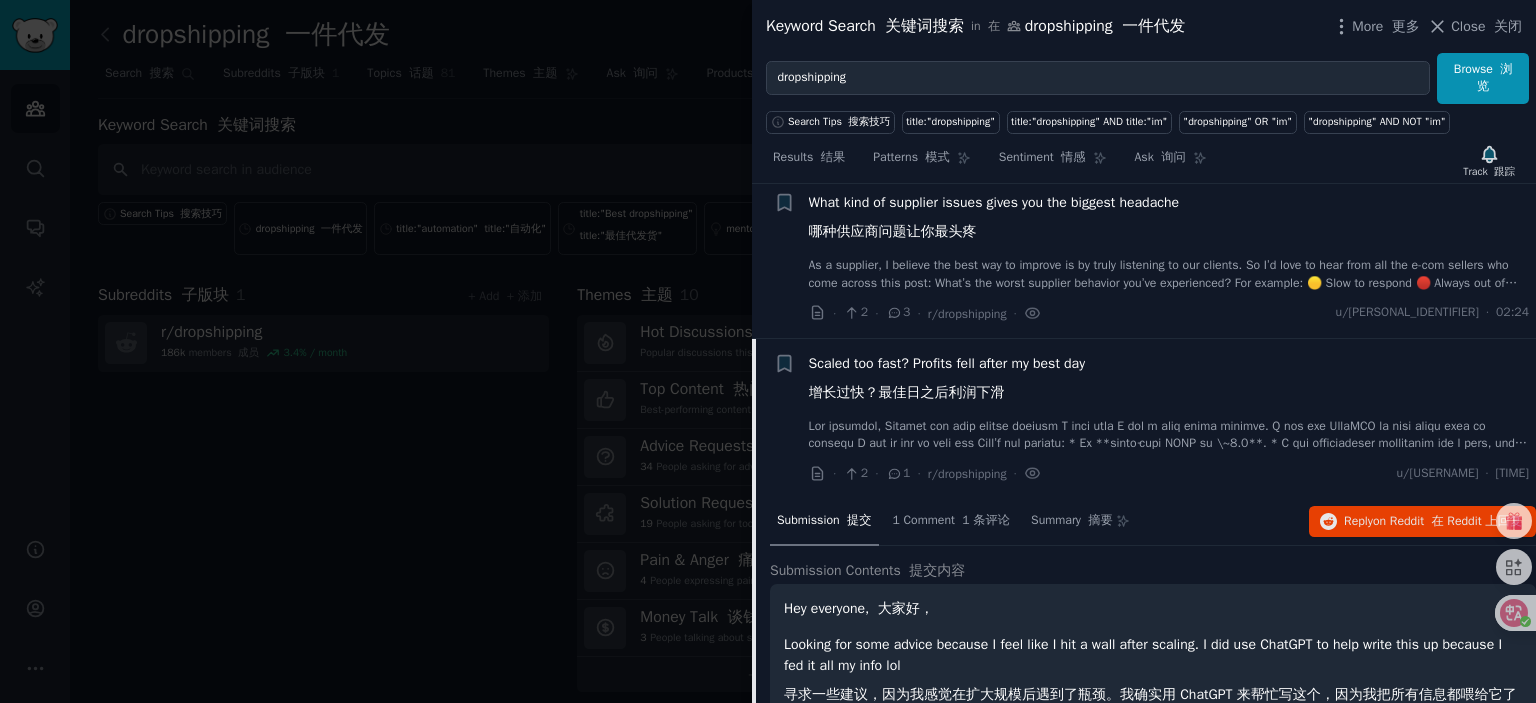 click on "Scaled too fast? Profits fell after my best day 增长过快？最佳日之后利润下滑" at bounding box center [947, 382] 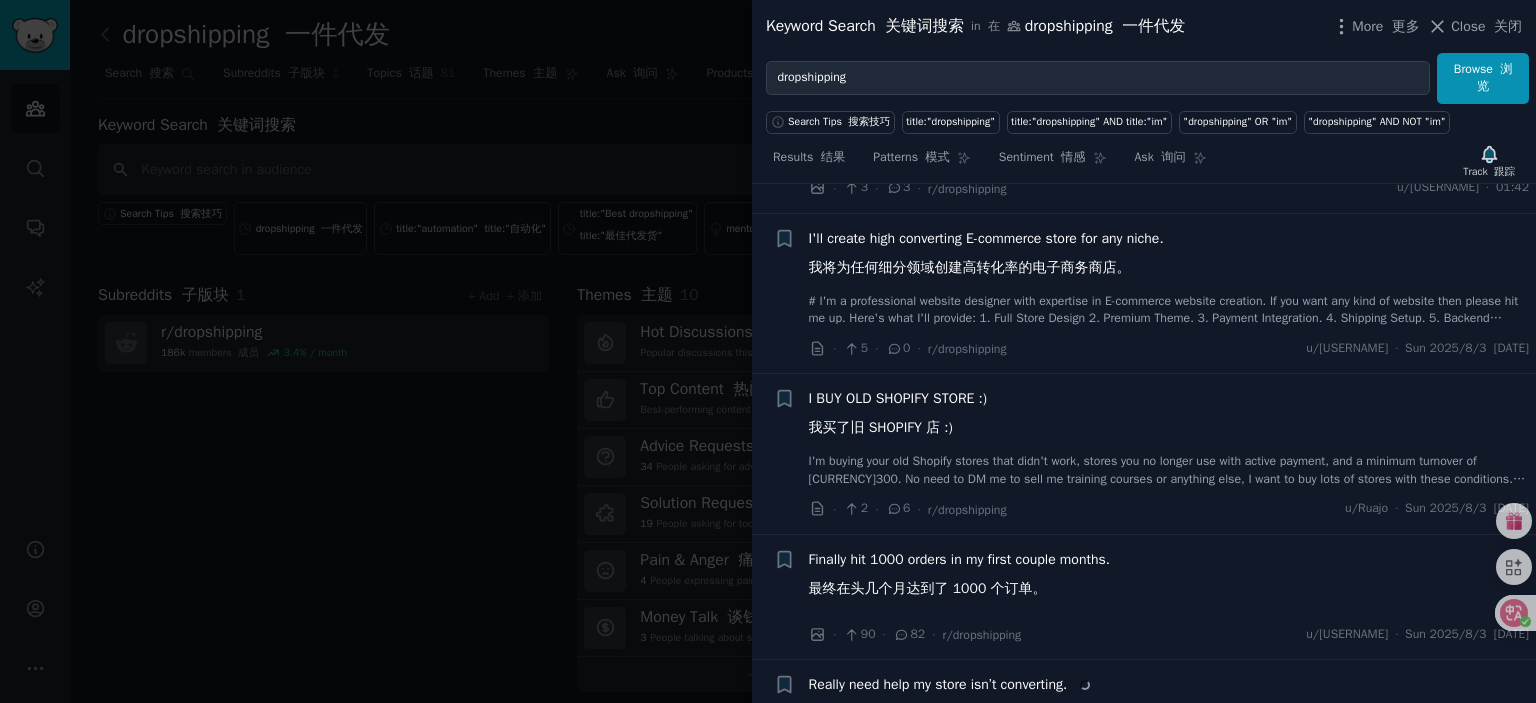 scroll, scrollTop: 5920, scrollLeft: 0, axis: vertical 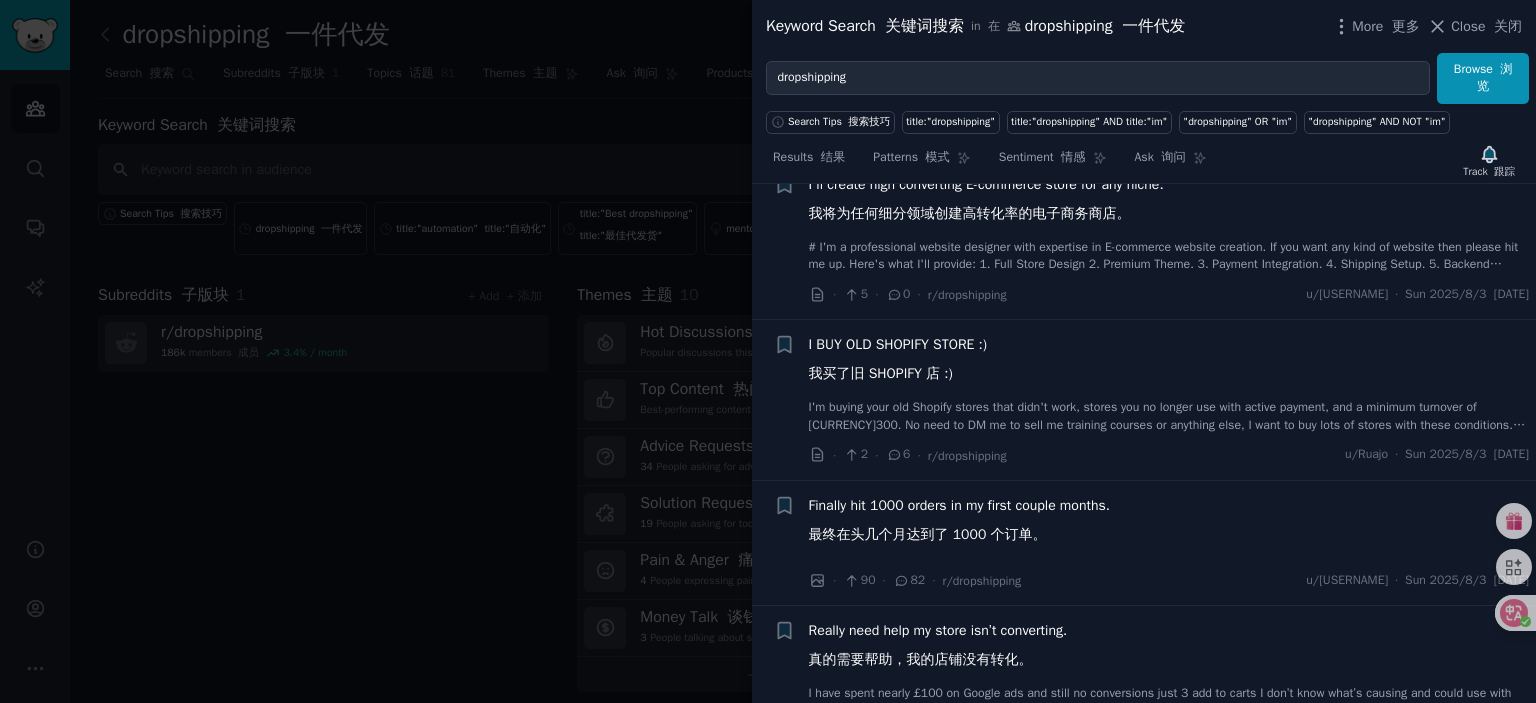click on "I BUY OLD SHOPIFY STORE :) 我买了旧 SHOPIFY 店 :)" at bounding box center (898, 363) 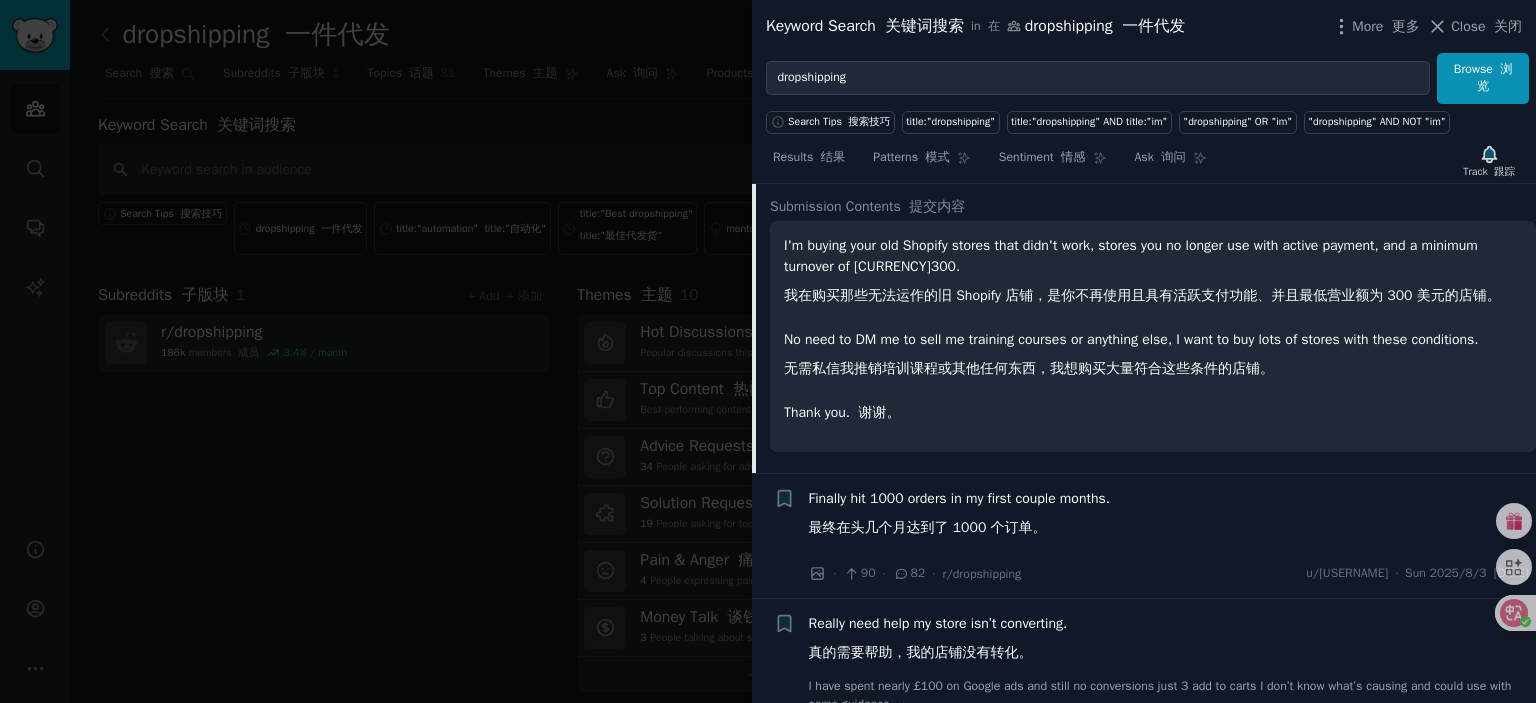 scroll, scrollTop: 6300, scrollLeft: 0, axis: vertical 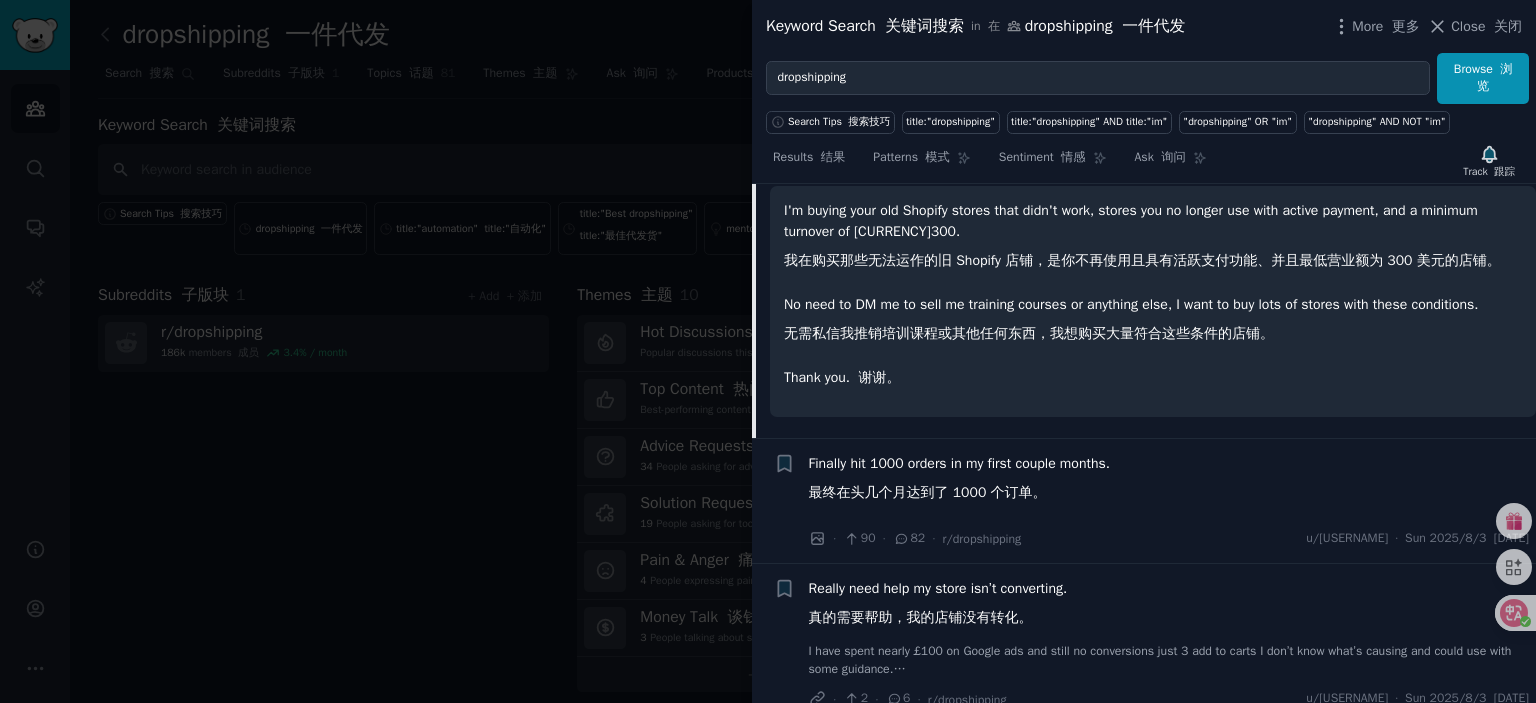 click on "Finally hit 1000 orders in my first couple months. 最终在头几个月达到了 1000 个订单。" at bounding box center [959, 482] 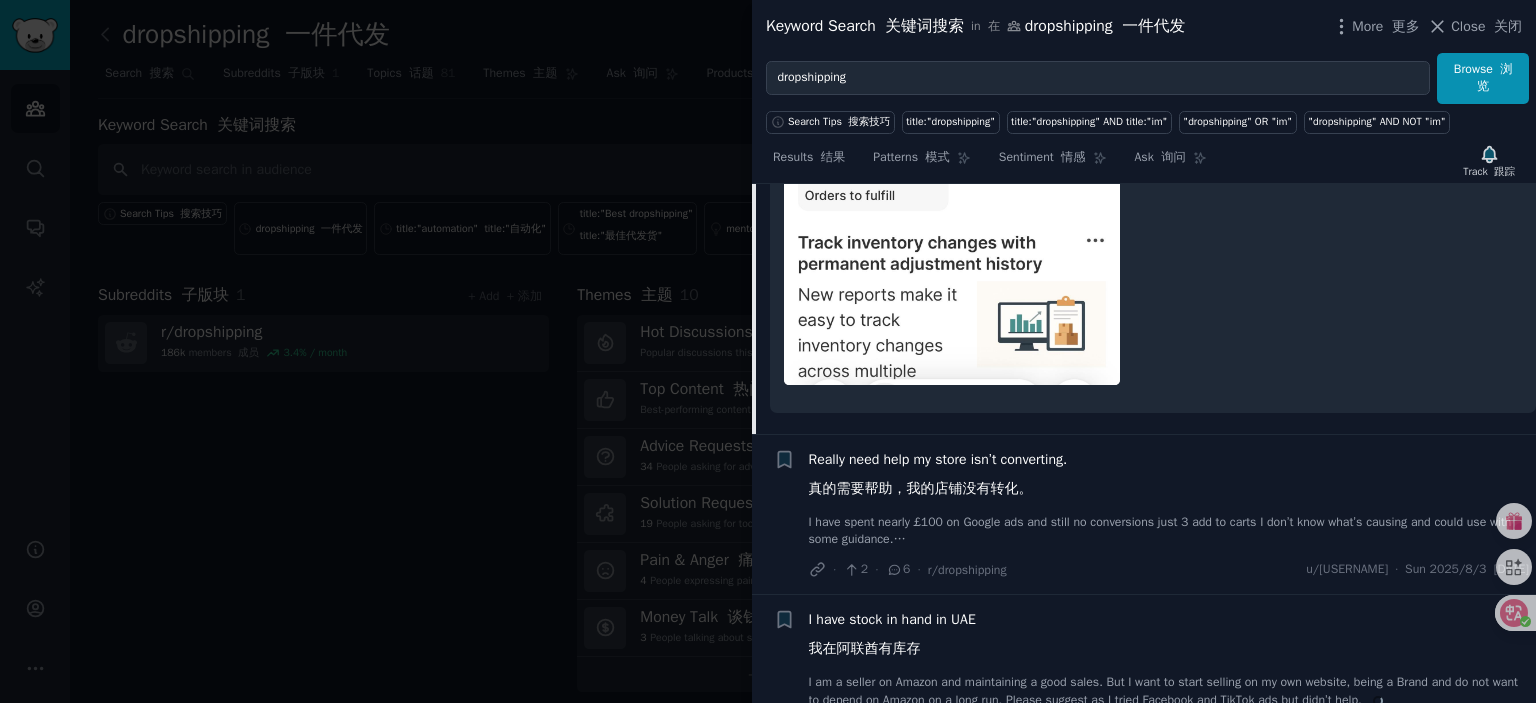 scroll, scrollTop: 6960, scrollLeft: 0, axis: vertical 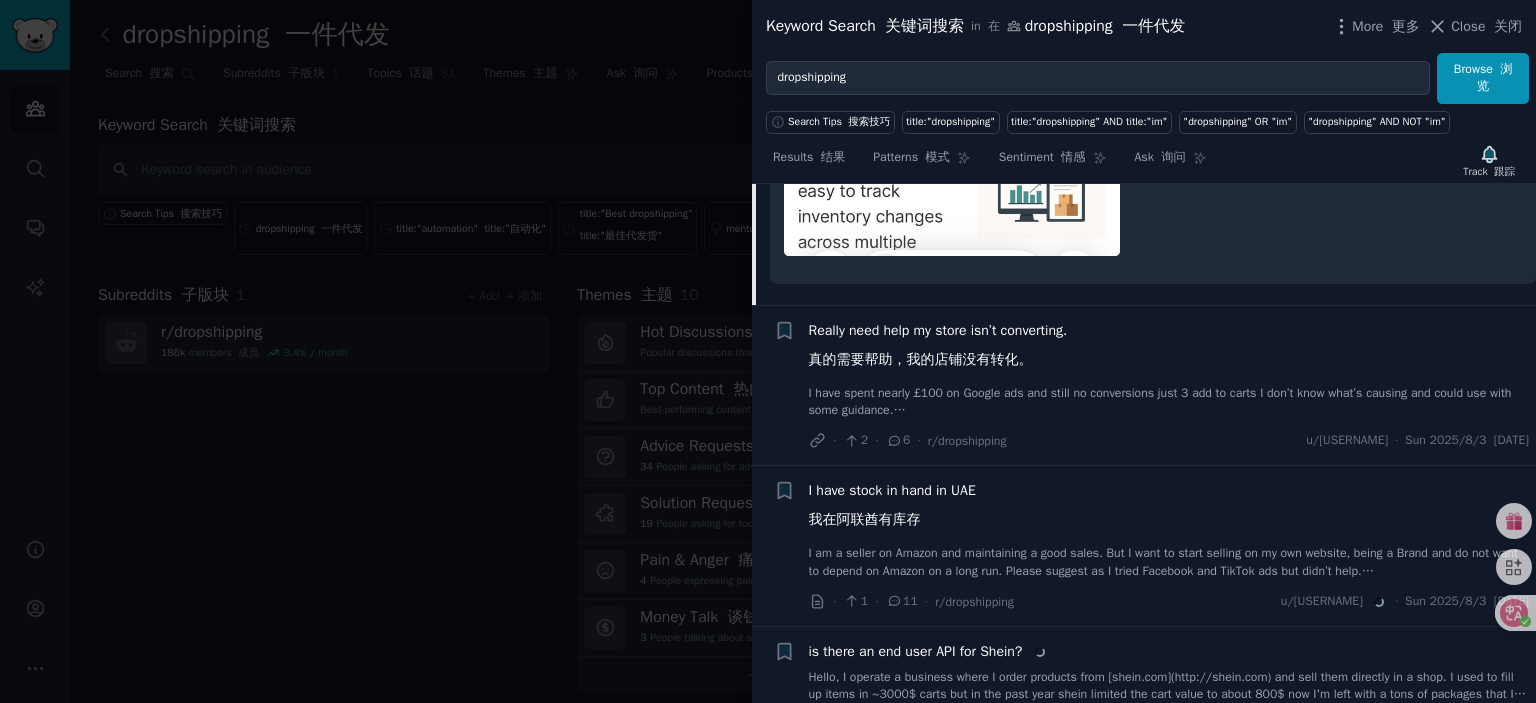 click on "I have stock in hand in UAE 我在阿联酋有库存" at bounding box center [892, 509] 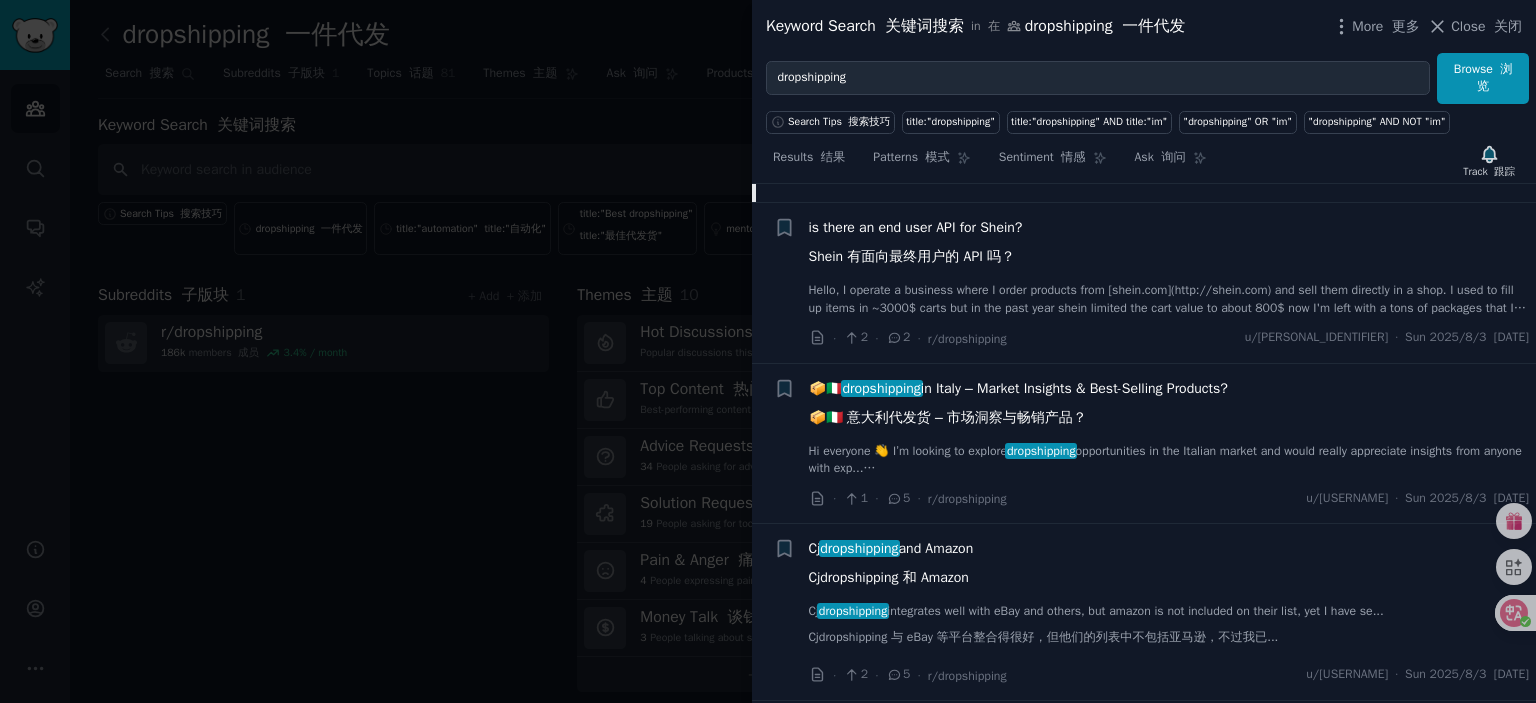 scroll, scrollTop: 7046, scrollLeft: 0, axis: vertical 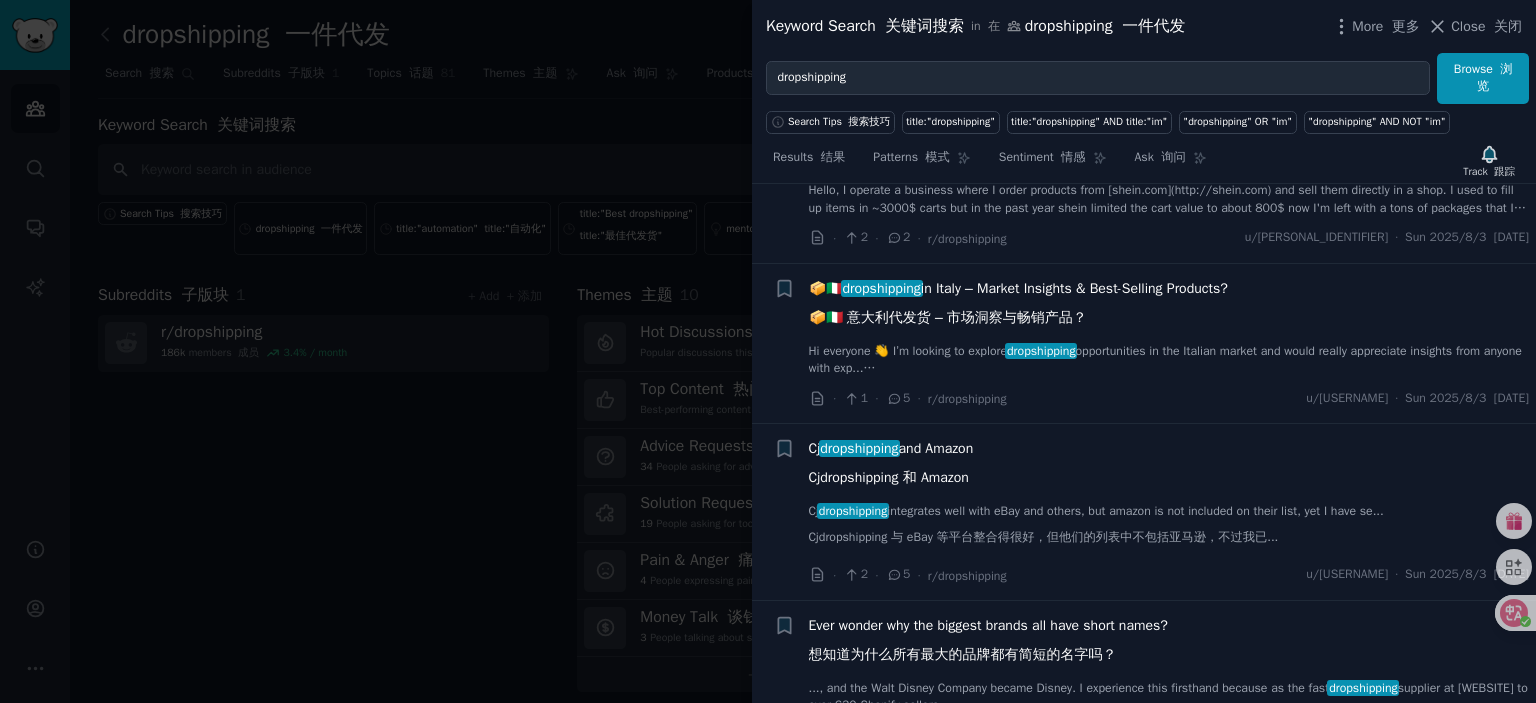 click on "📦🇮🇹  dropshipping  in Italy – Market Insights & Best-Selling Products? 📦🇮🇹 意大利代发货 – 市场洞察与畅销产品？" at bounding box center (1018, 307) 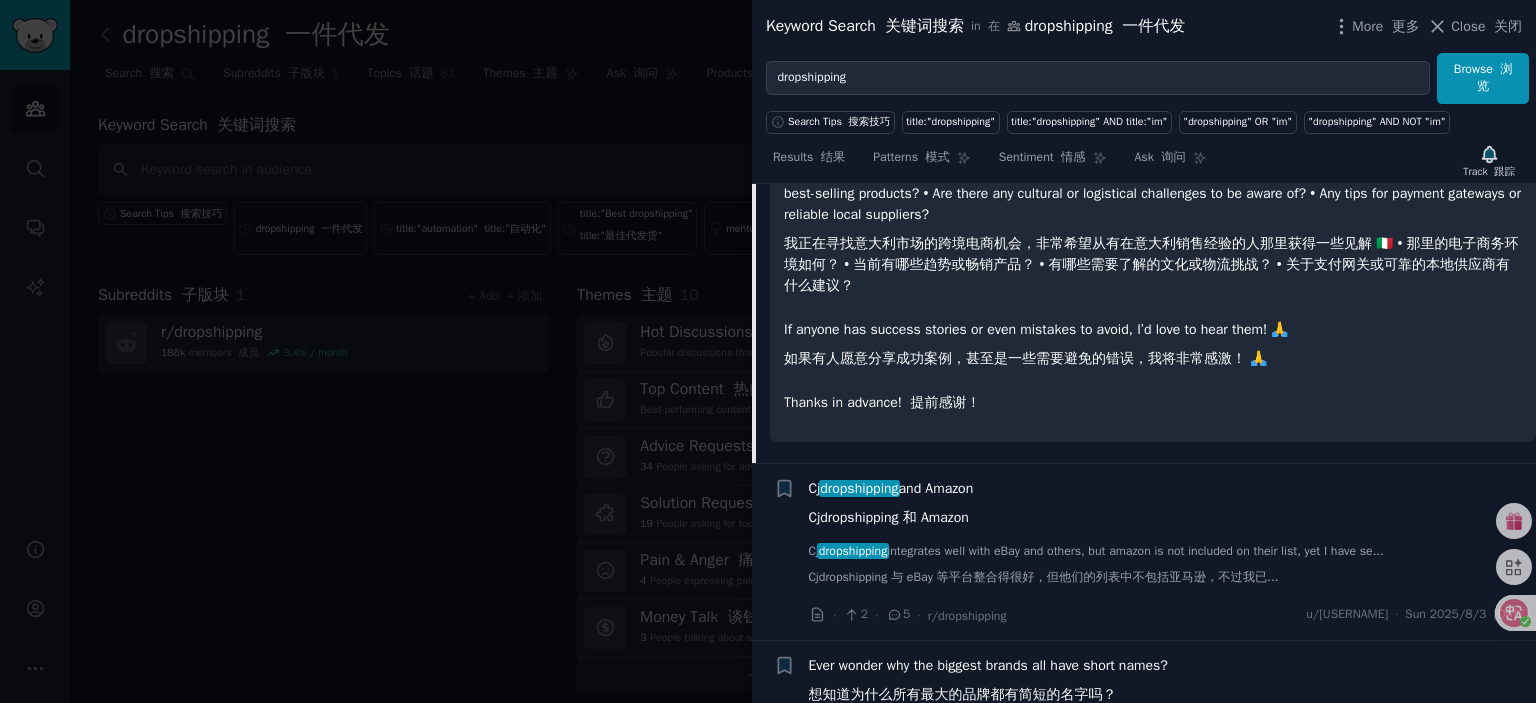 scroll, scrollTop: 7167, scrollLeft: 0, axis: vertical 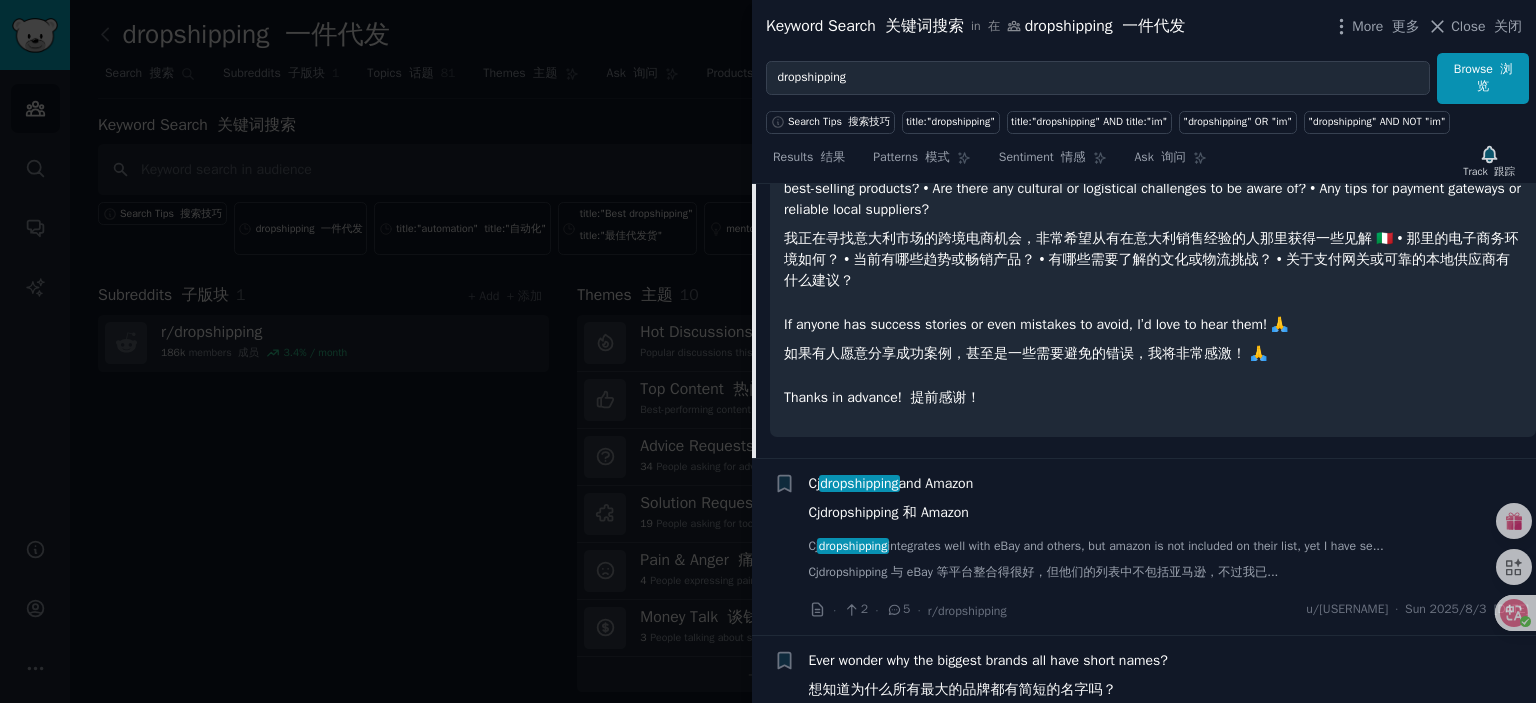 click on "Cj dropshipping  and Amazon Cjdropshipping 和 Amazon" at bounding box center [891, 502] 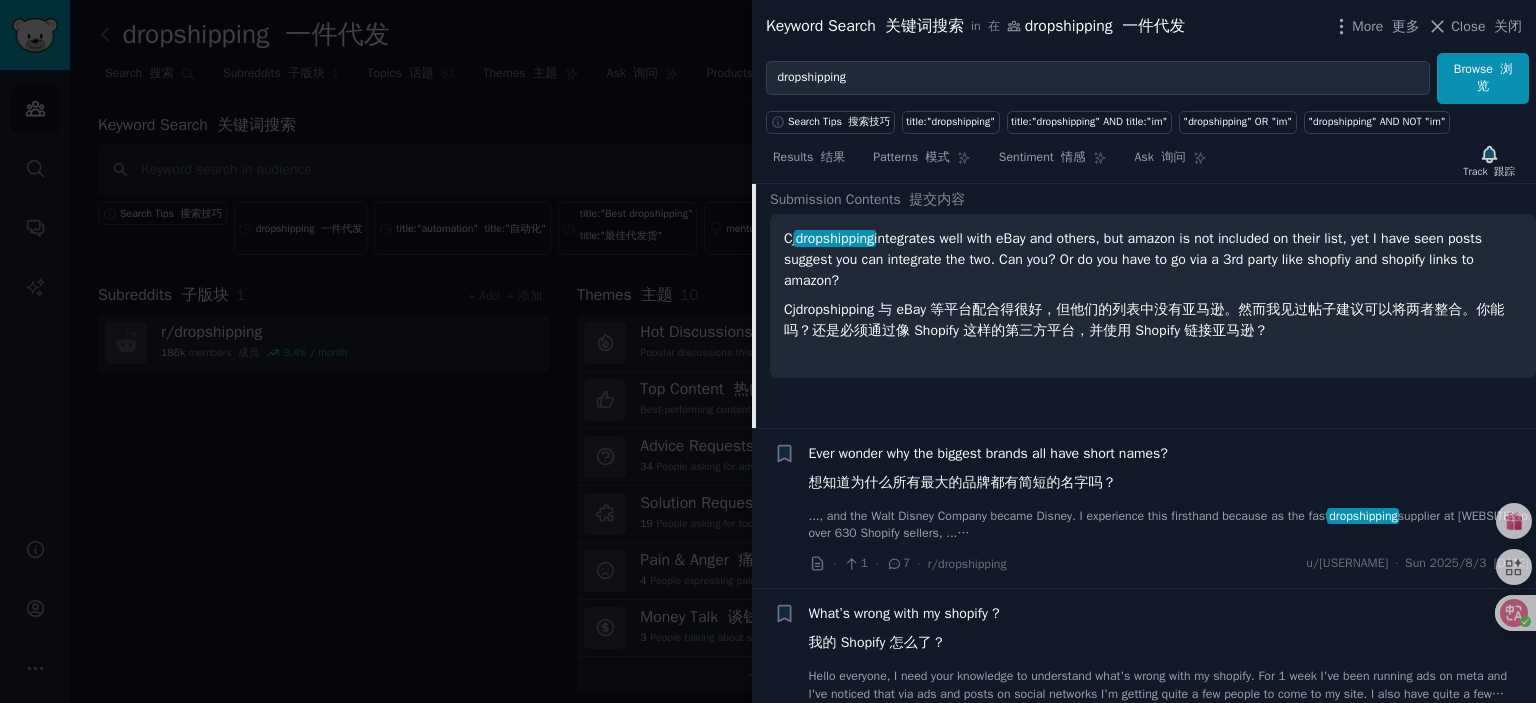 scroll, scrollTop: 7227, scrollLeft: 0, axis: vertical 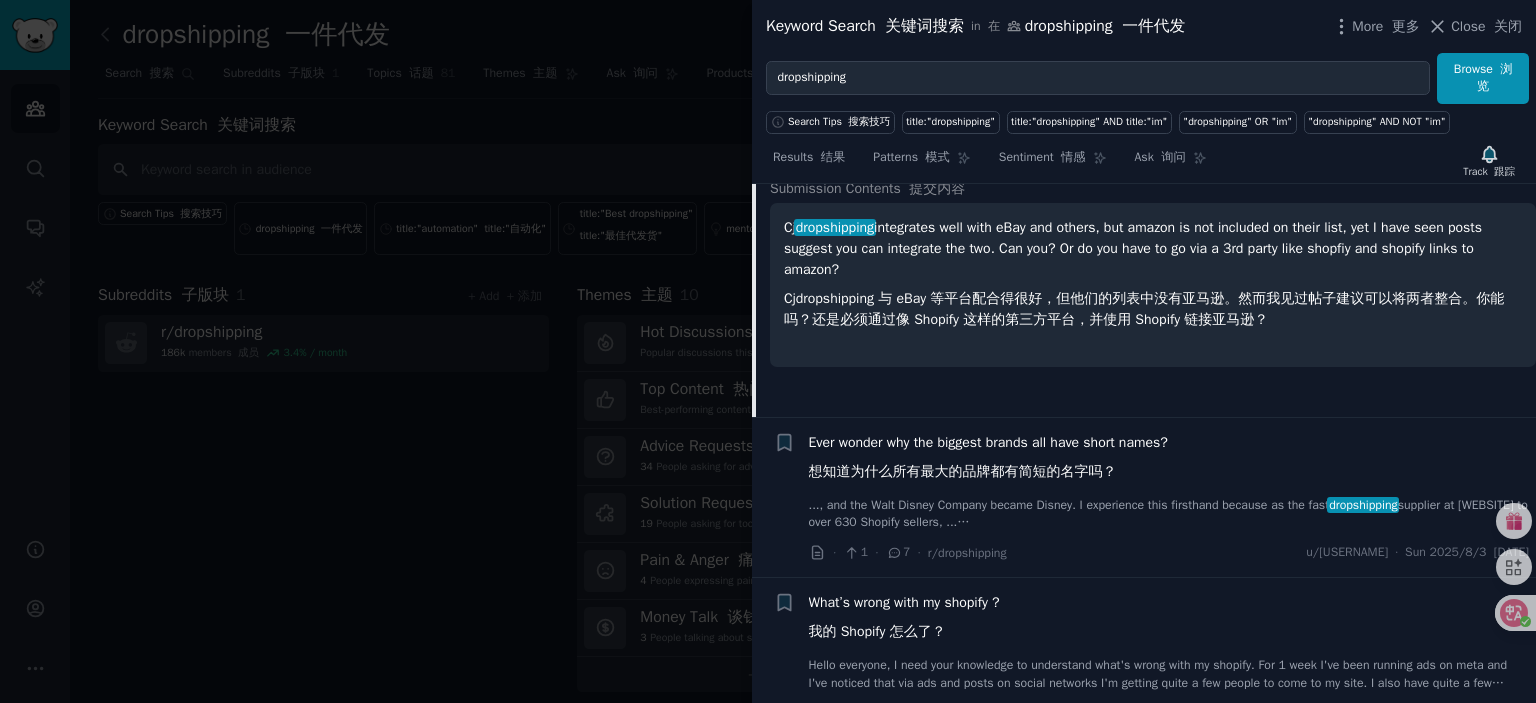 click on "Ever wonder why the biggest brands all have short names? 想知道为什么所有最大的品牌都有简短的名字吗？" at bounding box center (988, 461) 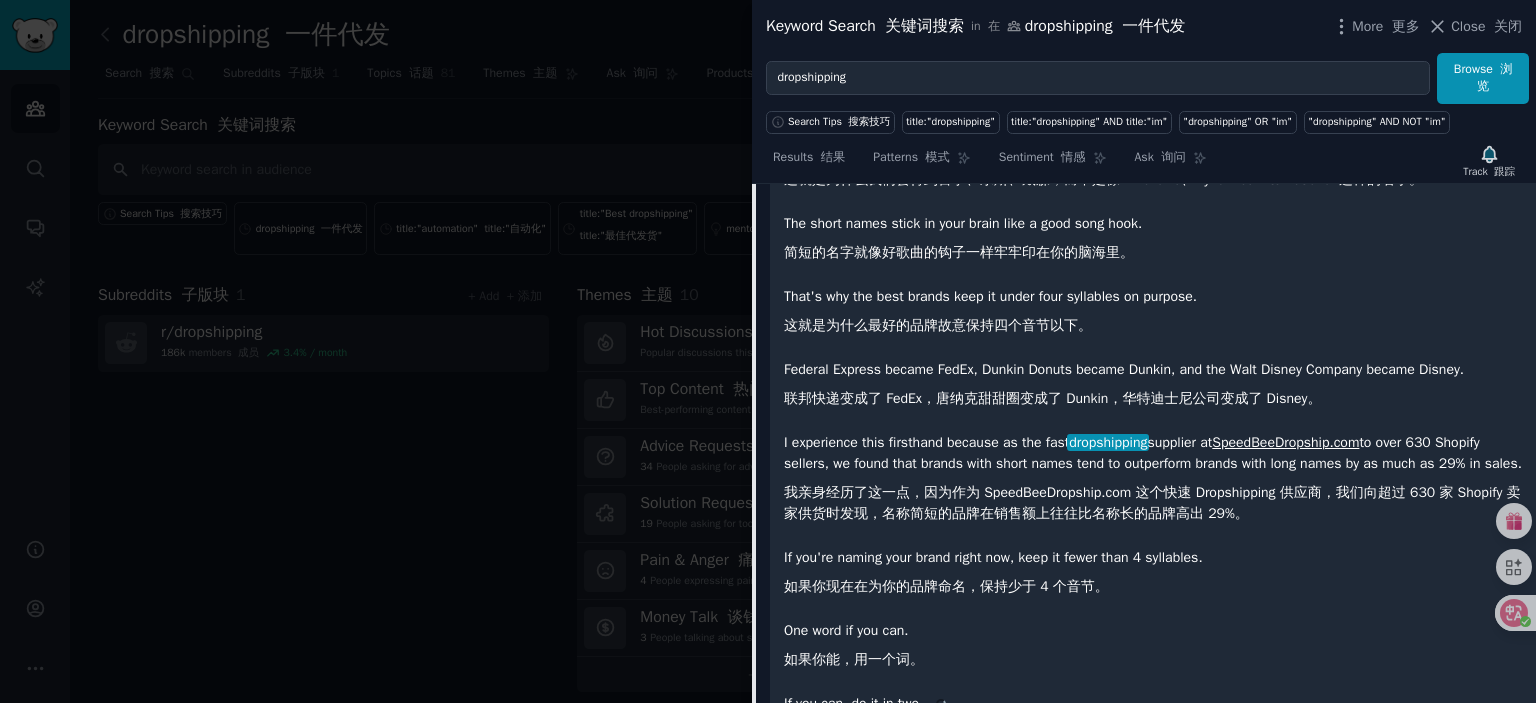 scroll, scrollTop: 7804, scrollLeft: 0, axis: vertical 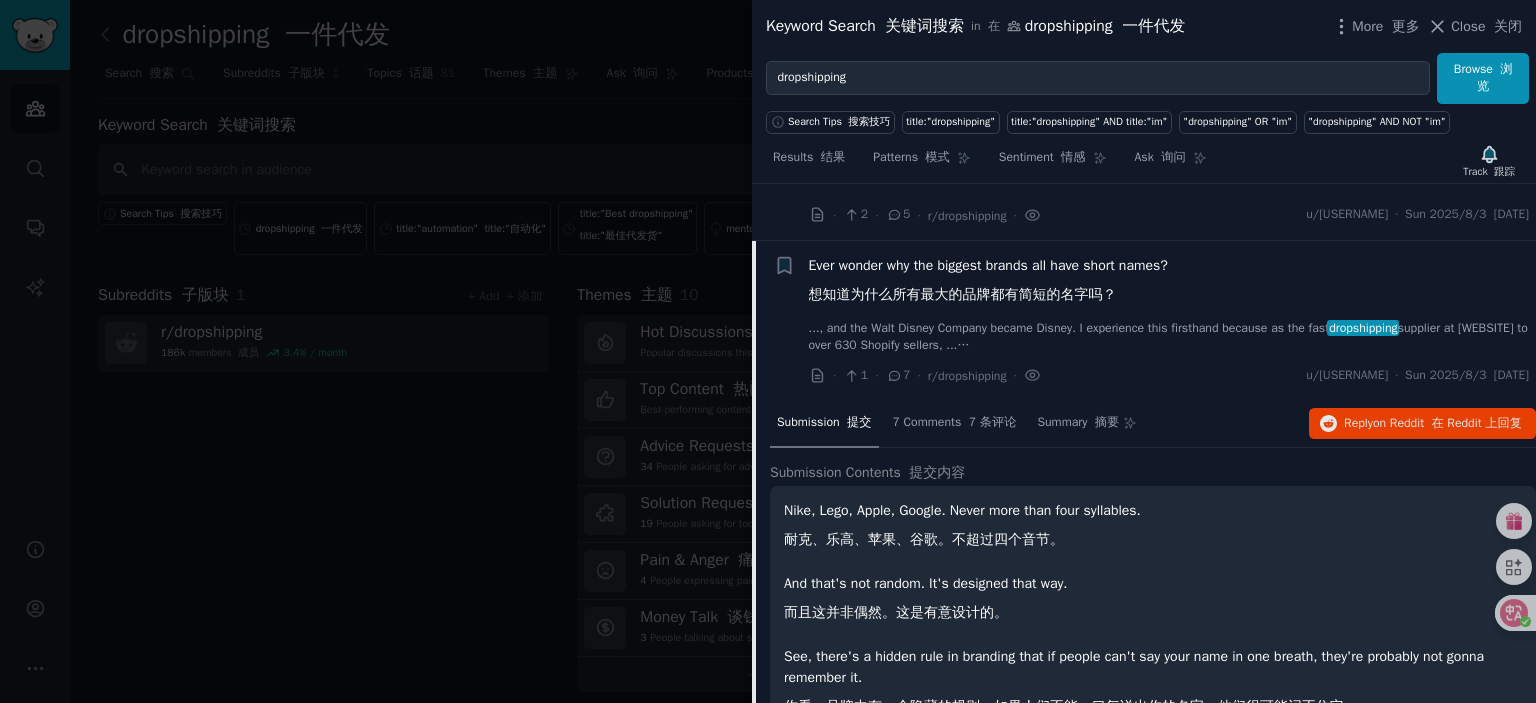click on "Ever wonder why the biggest brands all have short names? 想知道为什么所有最大的品牌都有简短的名字吗？" at bounding box center [988, 284] 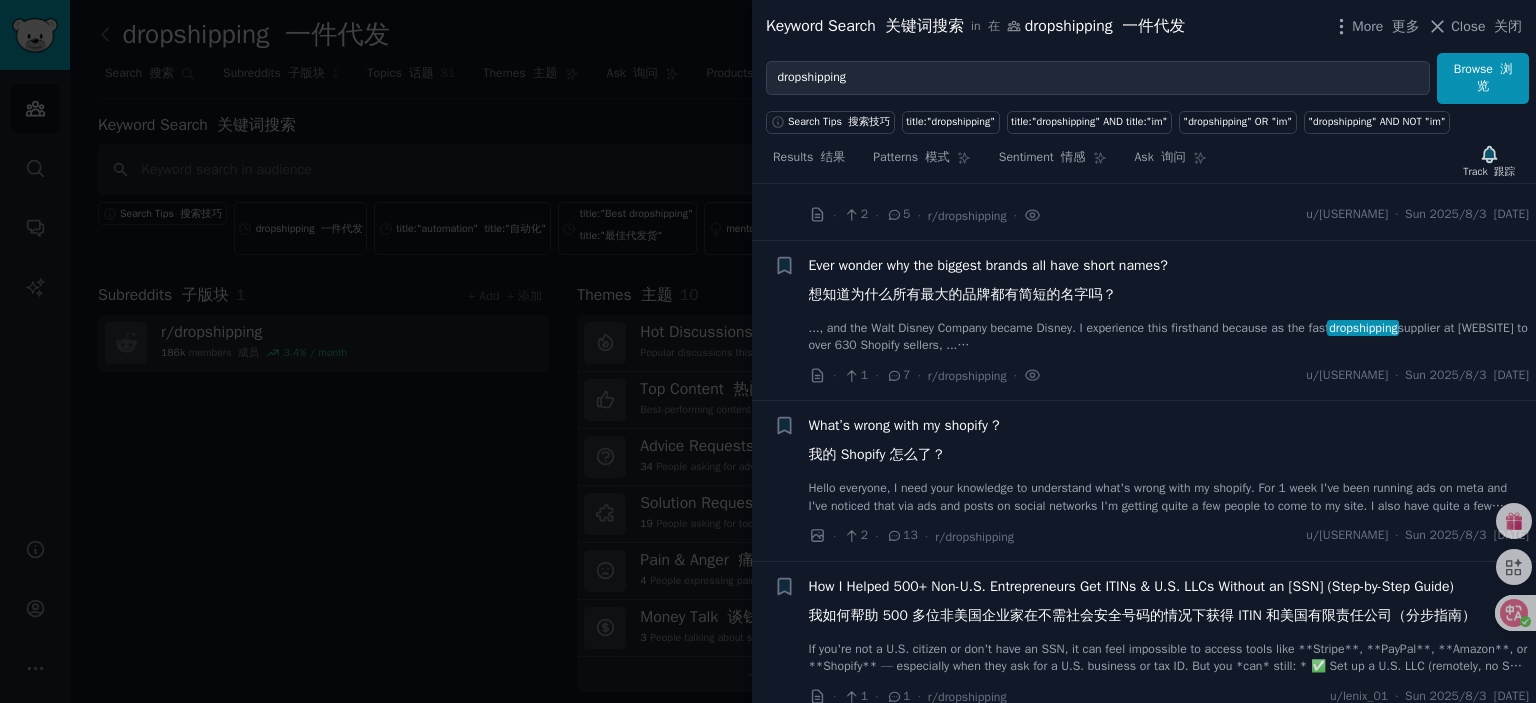 click on "What’s wrong with my shopify ? 我的 Shopify 怎么了？" at bounding box center (904, 444) 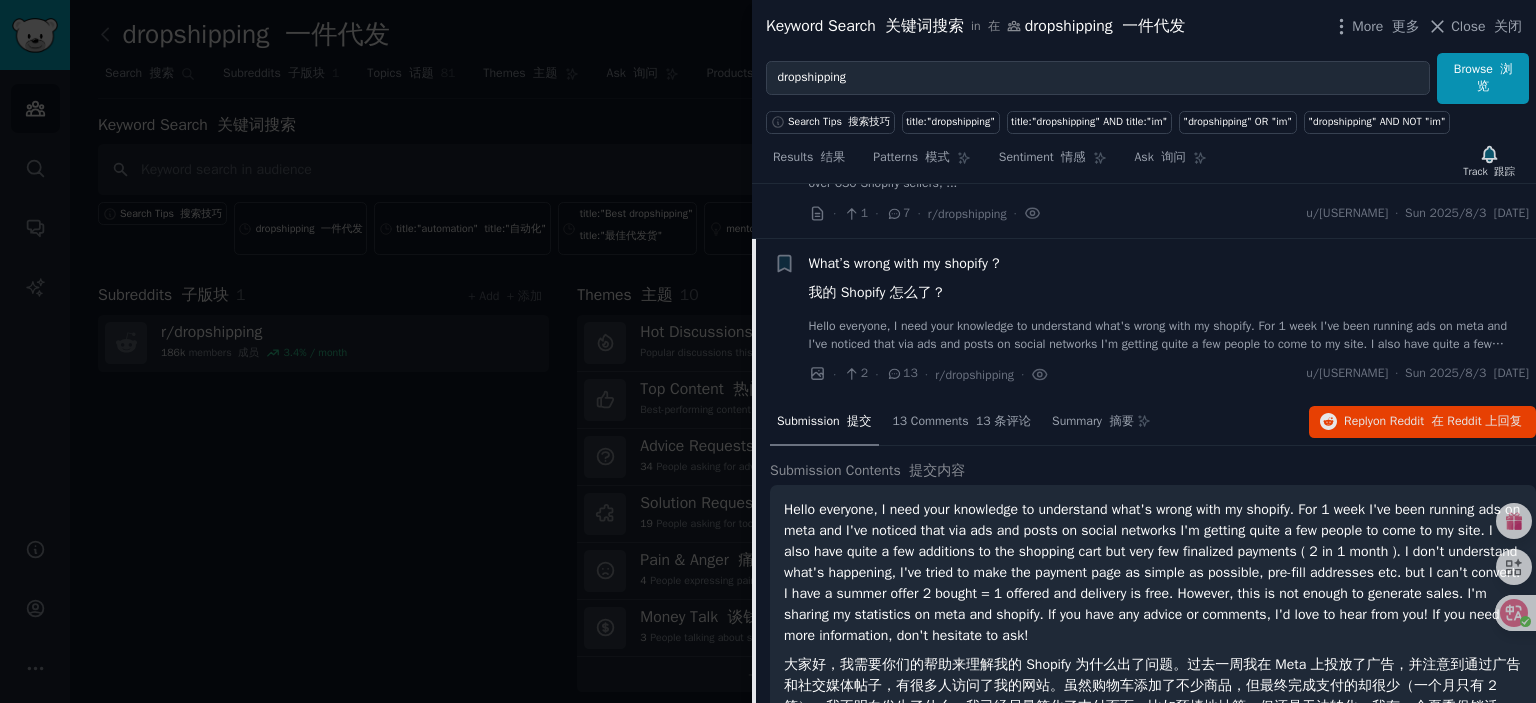 scroll, scrollTop: 7164, scrollLeft: 0, axis: vertical 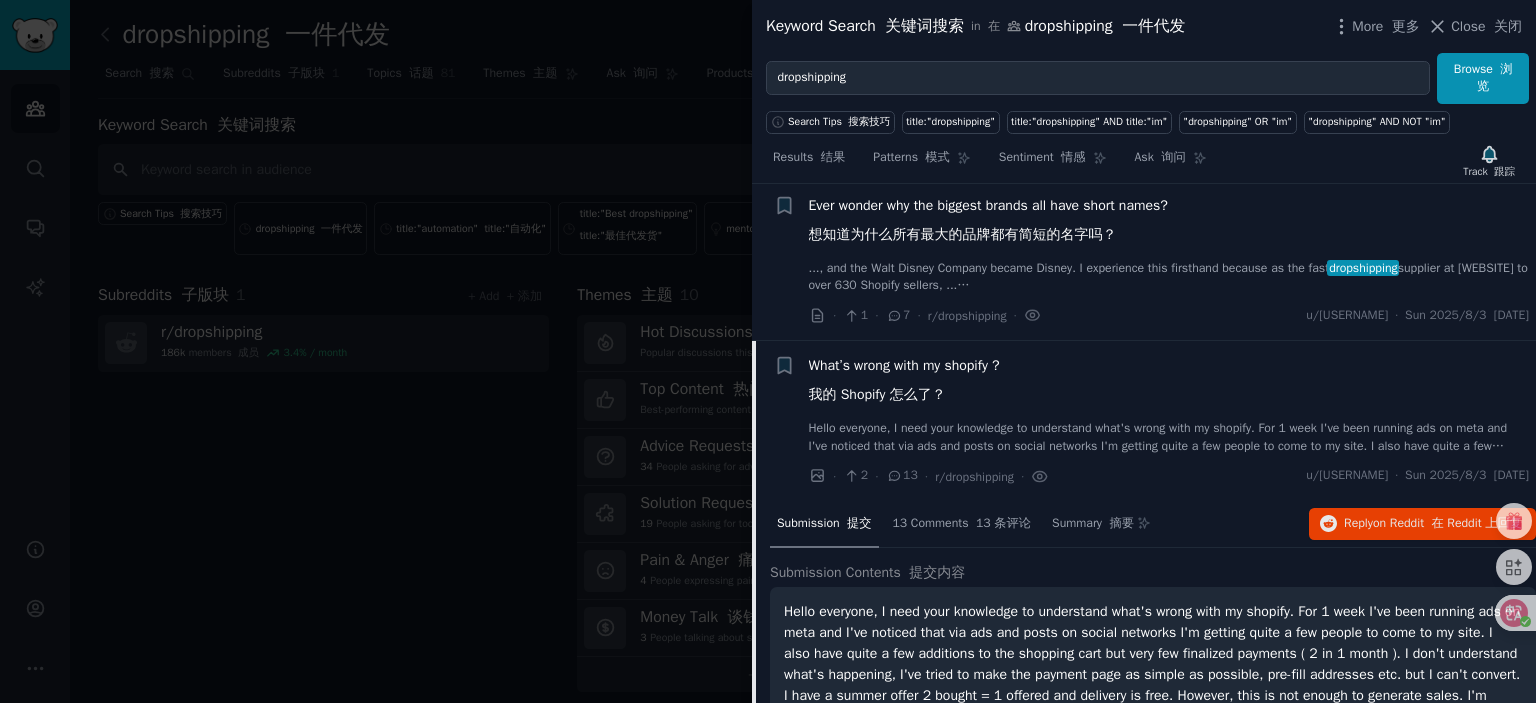click on "What’s wrong with my shopify ? 我的 Shopify 怎么了？" at bounding box center (904, 384) 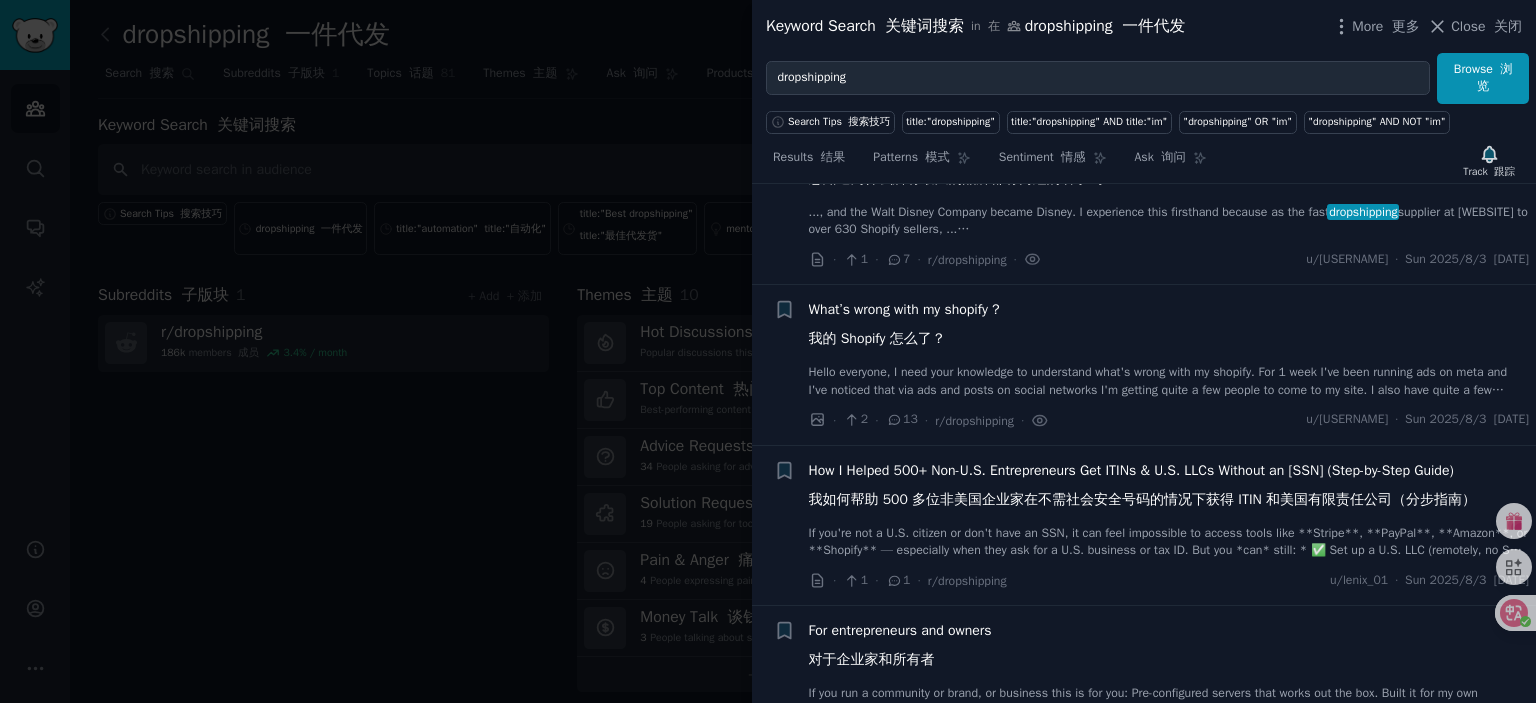 scroll, scrollTop: 7264, scrollLeft: 0, axis: vertical 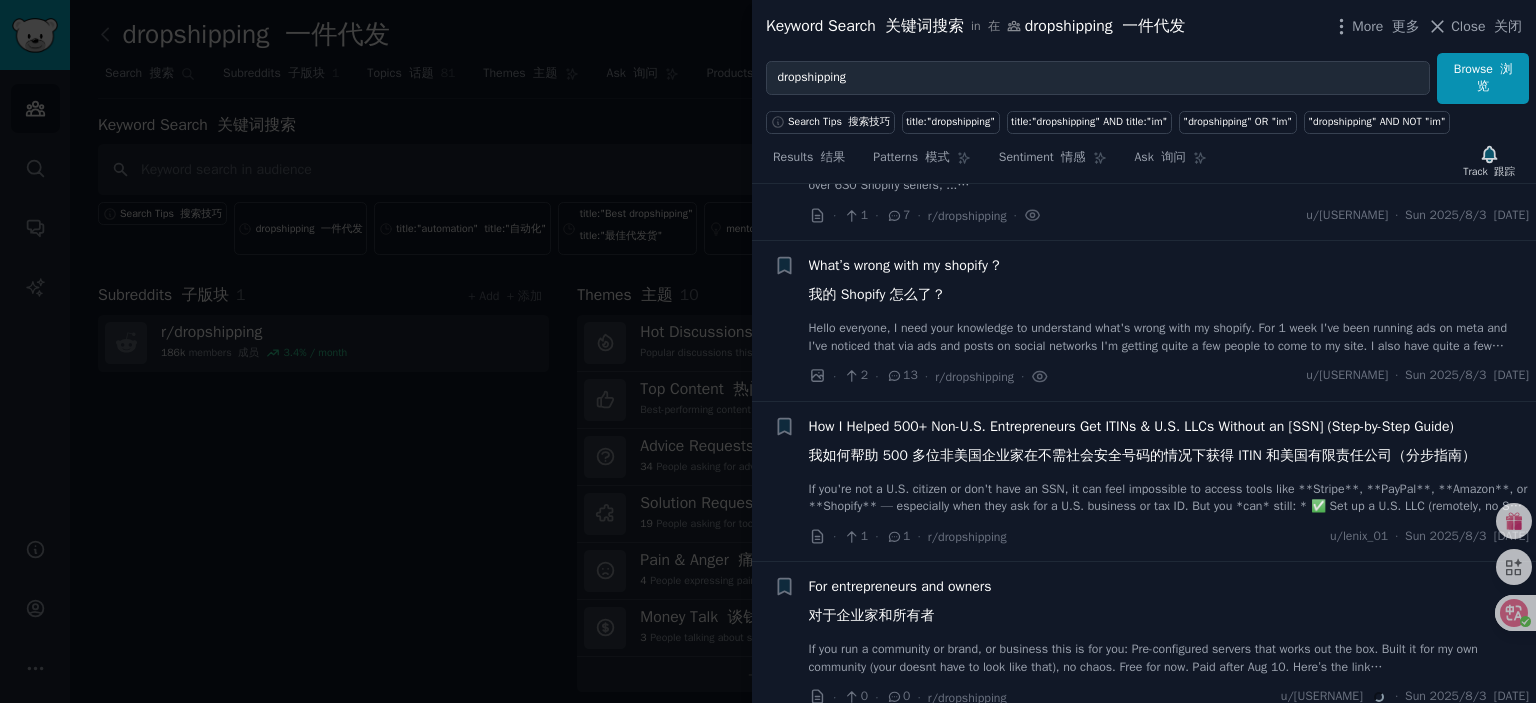 click on "What’s wrong with my shopify ? 我的 Shopify 怎么了？" at bounding box center (904, 284) 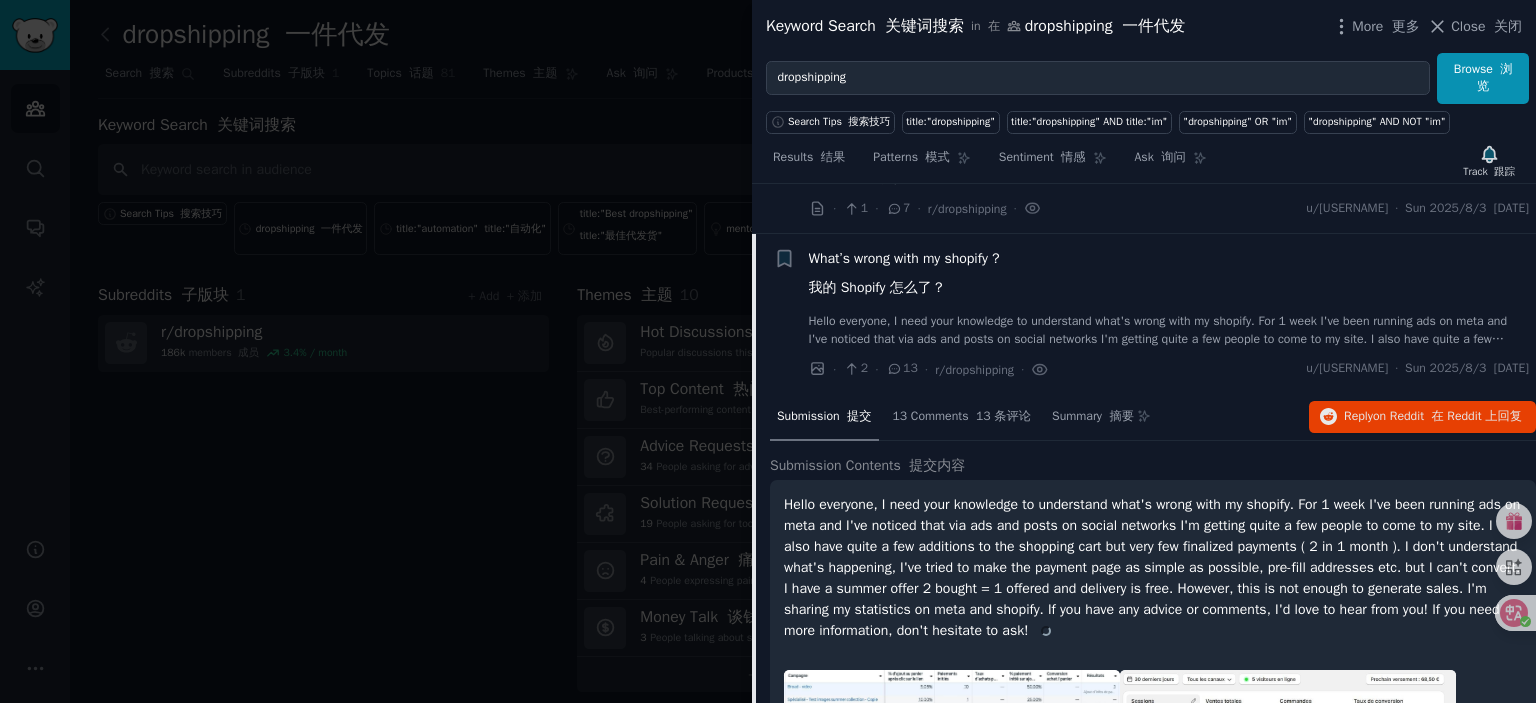 scroll, scrollTop: 7264, scrollLeft: 0, axis: vertical 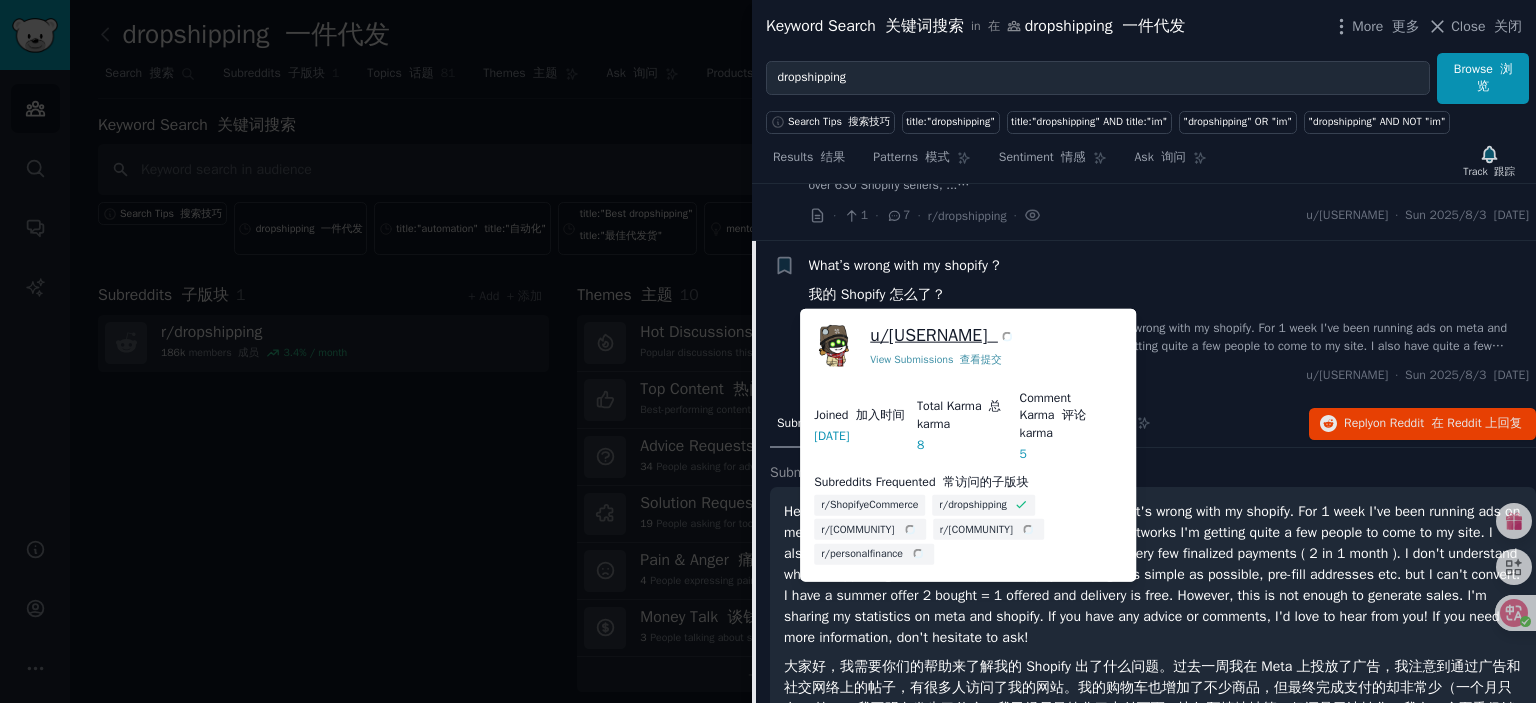 click on "u/[USERNAME]" at bounding box center [943, 335] 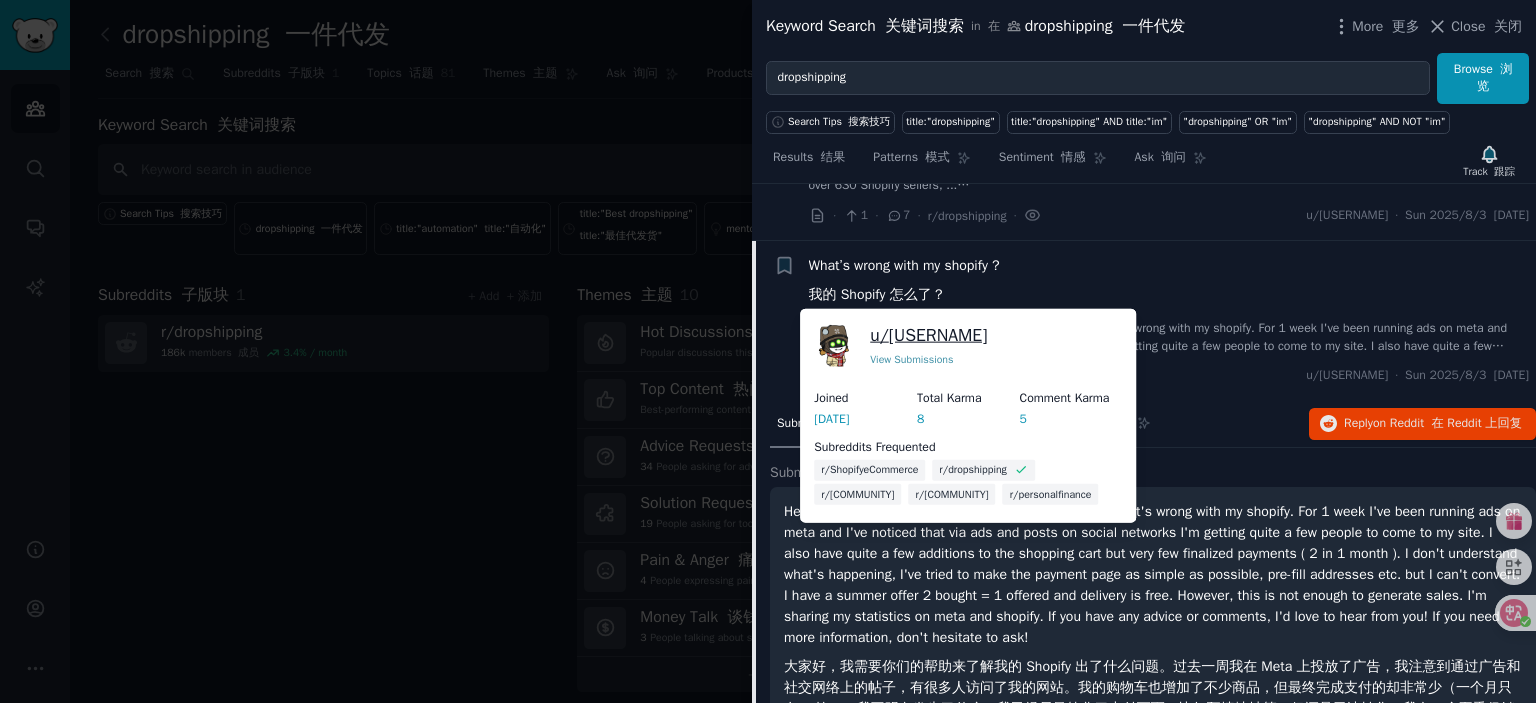 click on "u/[USERNAME]" at bounding box center [928, 335] 